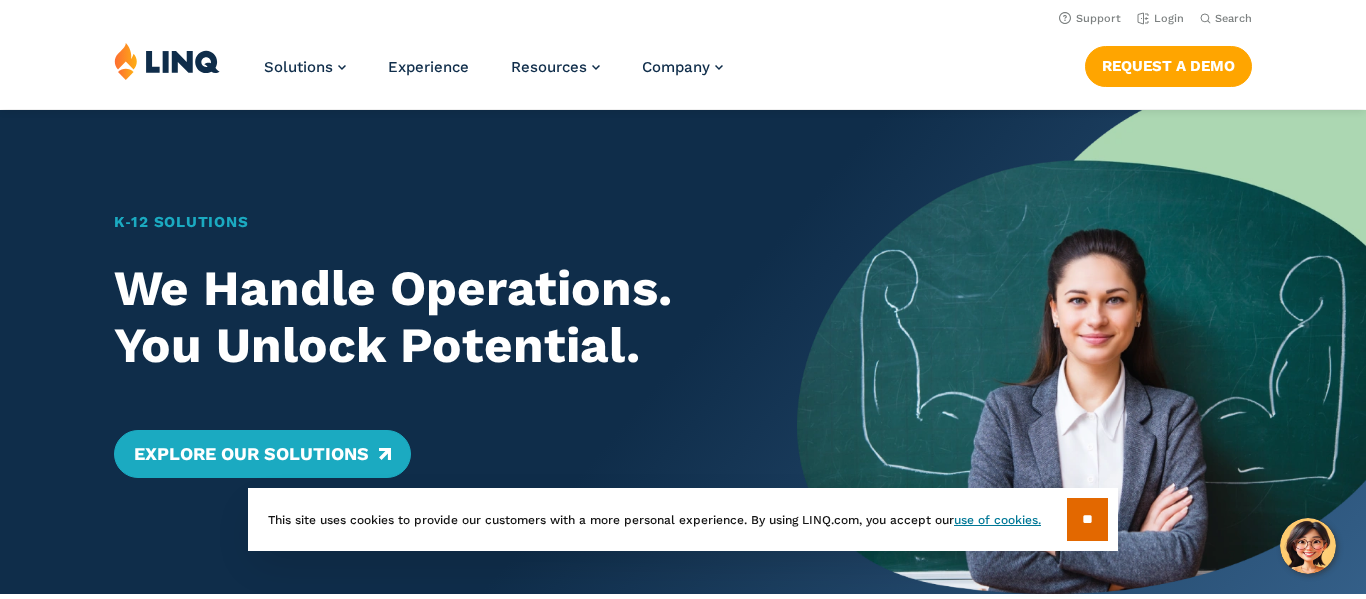 scroll, scrollTop: 0, scrollLeft: 0, axis: both 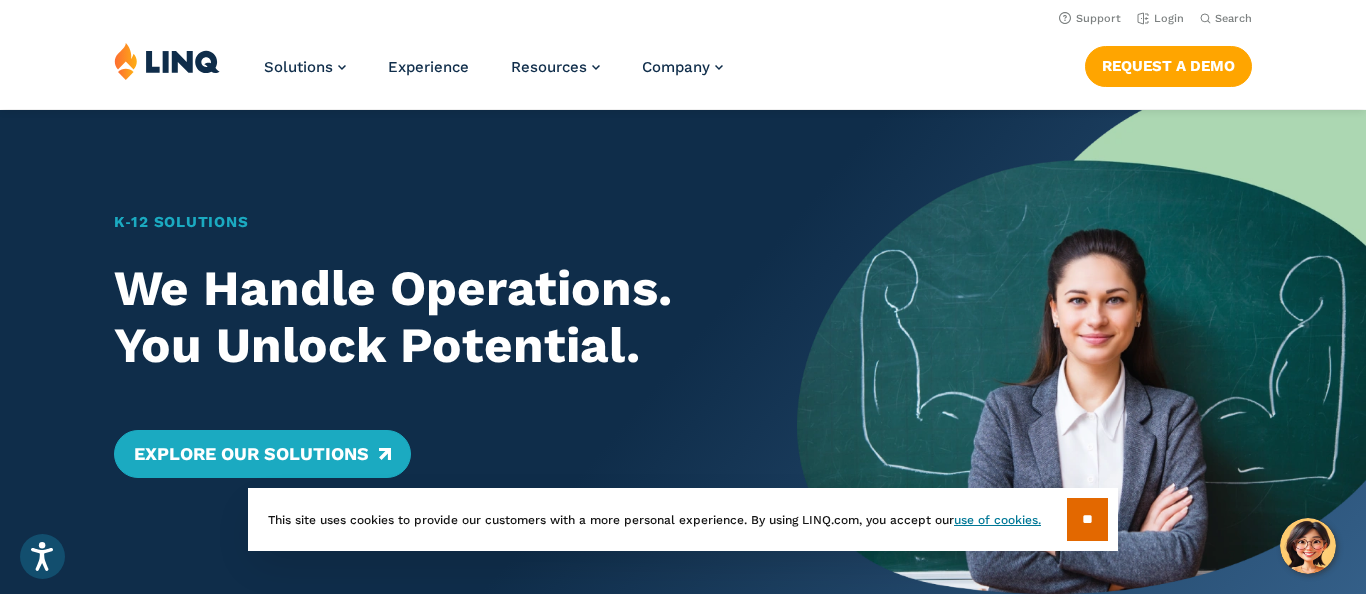 click at bounding box center [1081, 352] 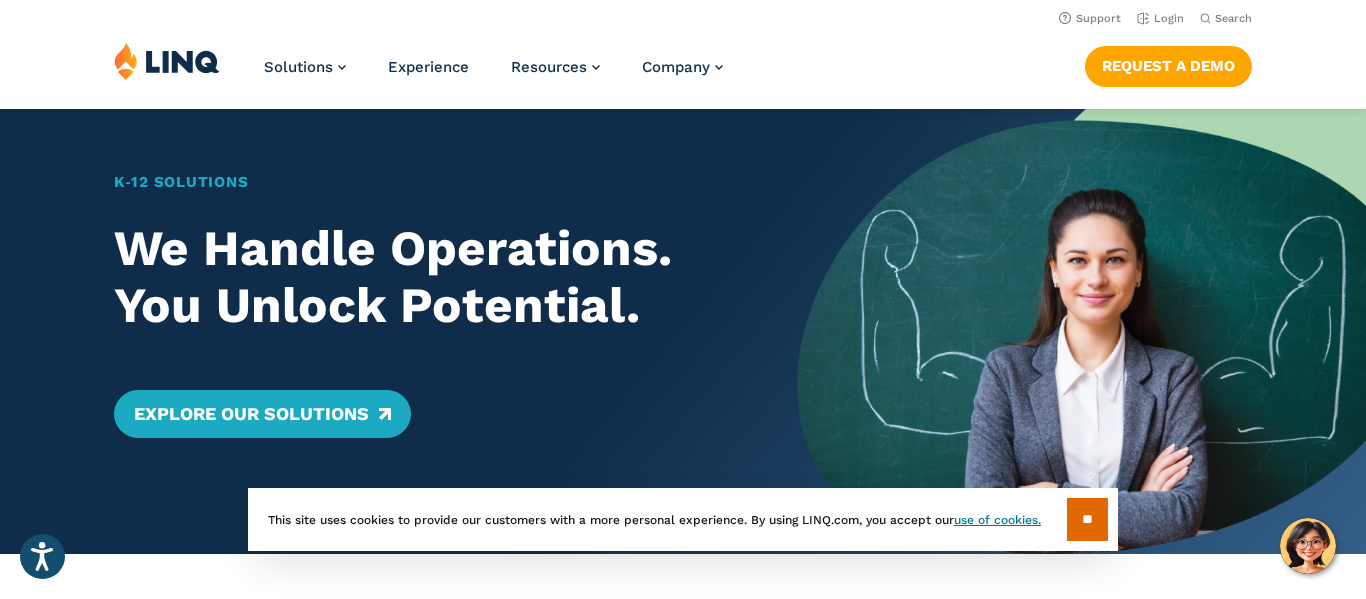 scroll, scrollTop: 0, scrollLeft: 0, axis: both 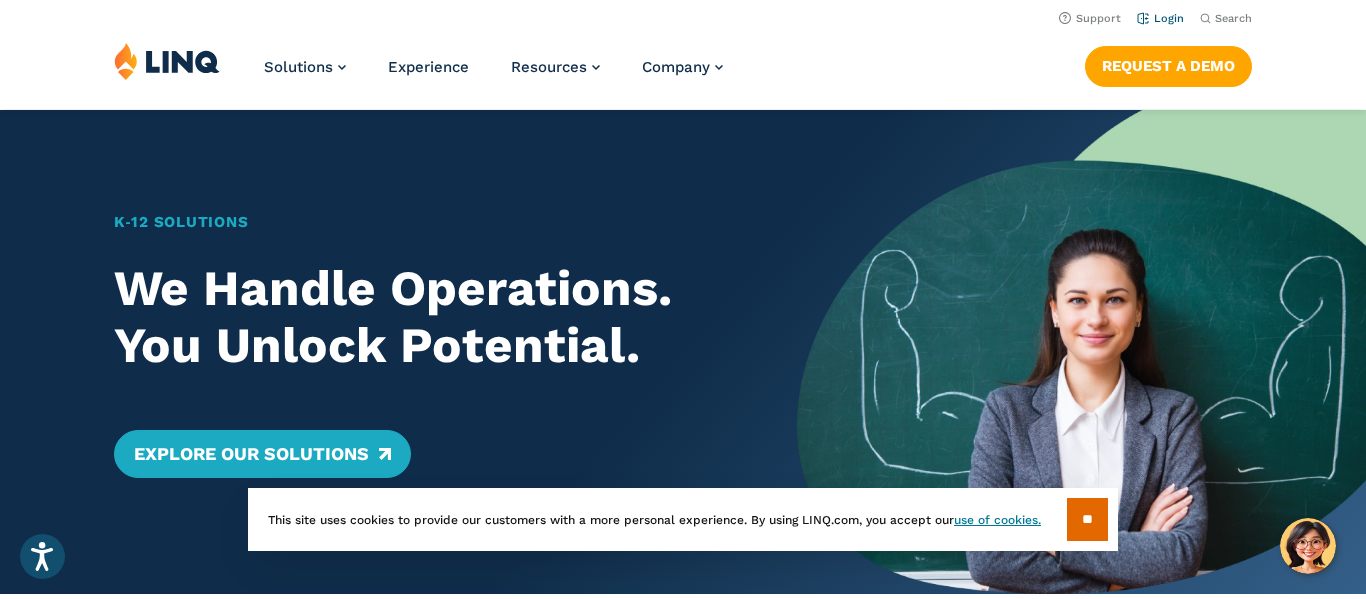click on "Login" at bounding box center [1160, 18] 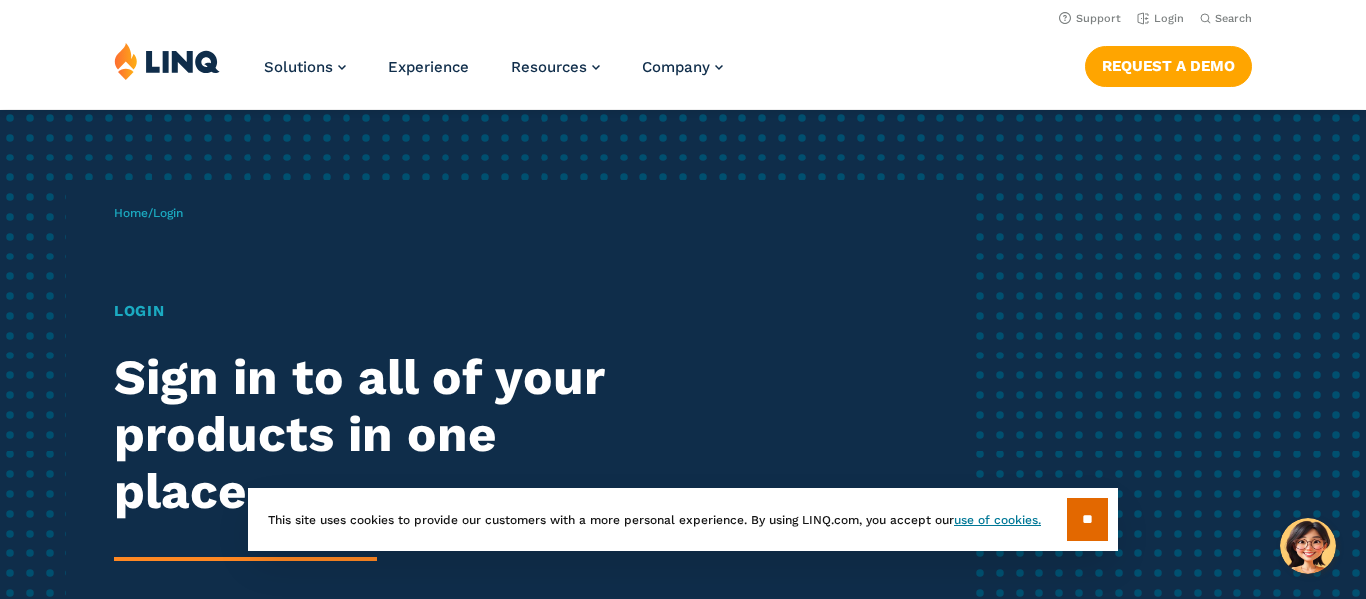 scroll, scrollTop: 0, scrollLeft: 0, axis: both 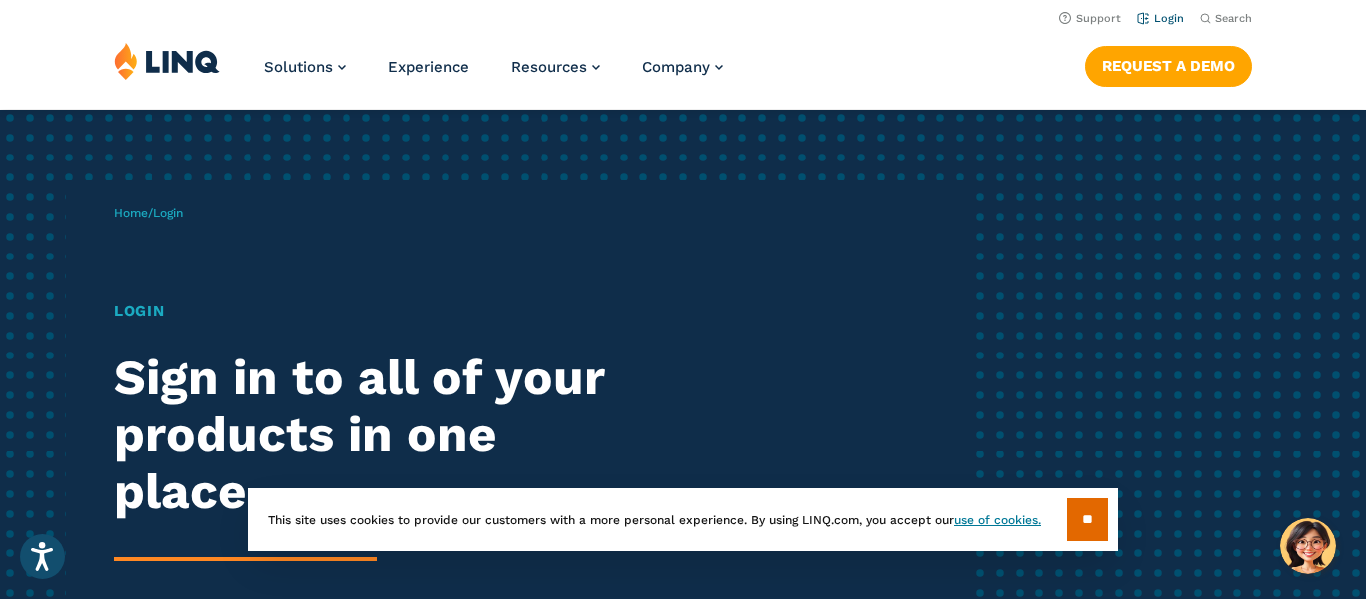 click on "Login" at bounding box center (1160, 18) 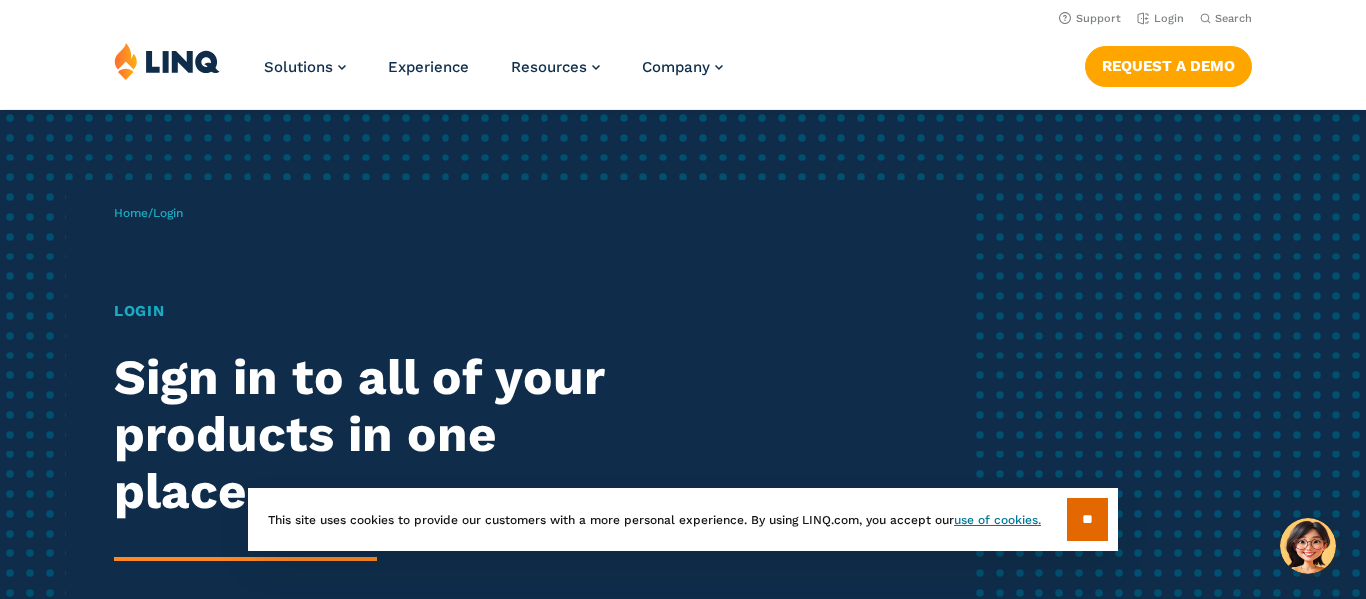 scroll, scrollTop: 0, scrollLeft: 0, axis: both 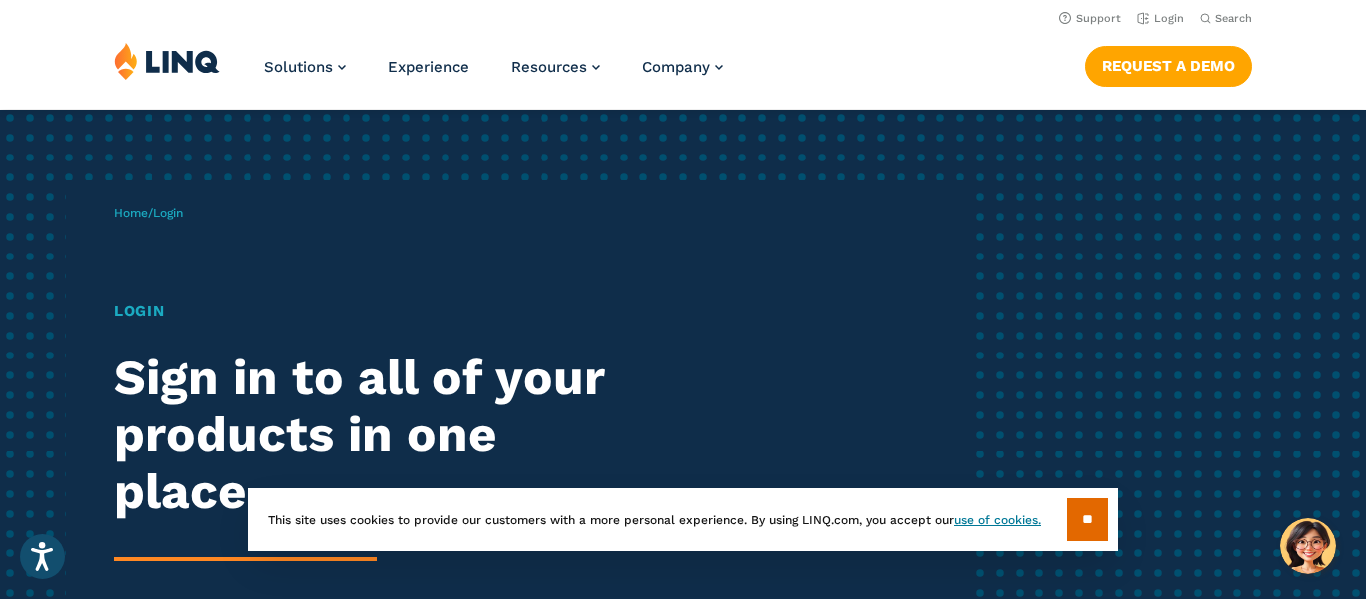 drag, startPoint x: 1078, startPoint y: 522, endPoint x: 1064, endPoint y: 444, distance: 79.24645 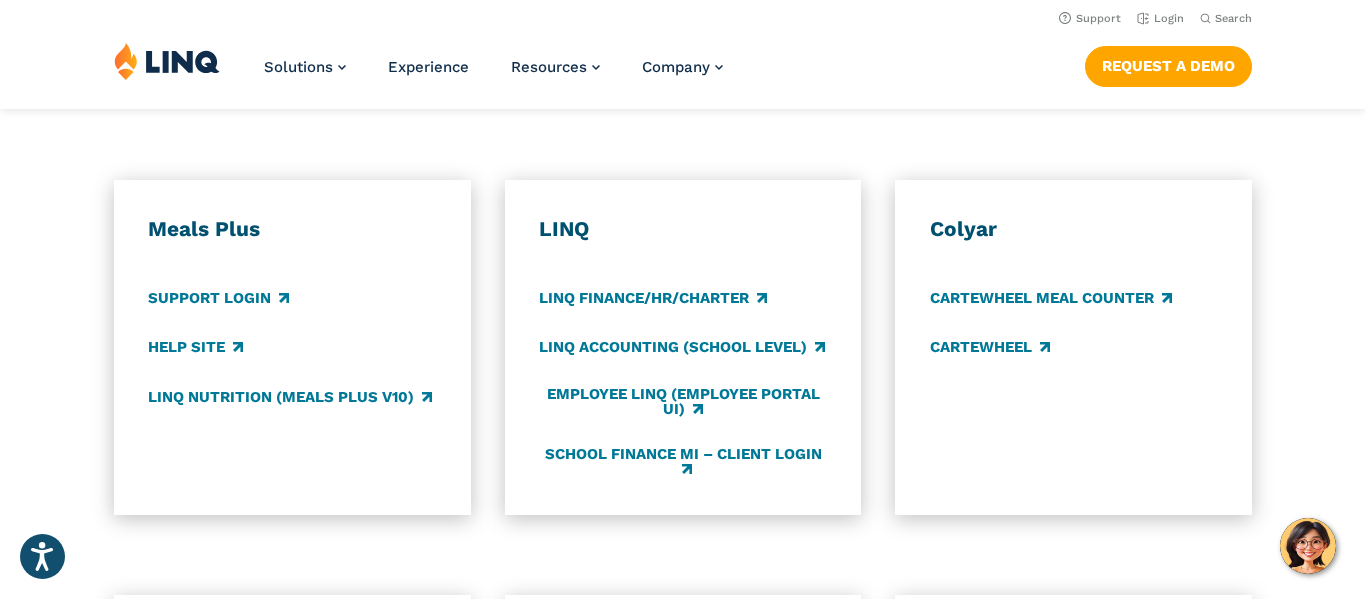 scroll, scrollTop: 1065, scrollLeft: 0, axis: vertical 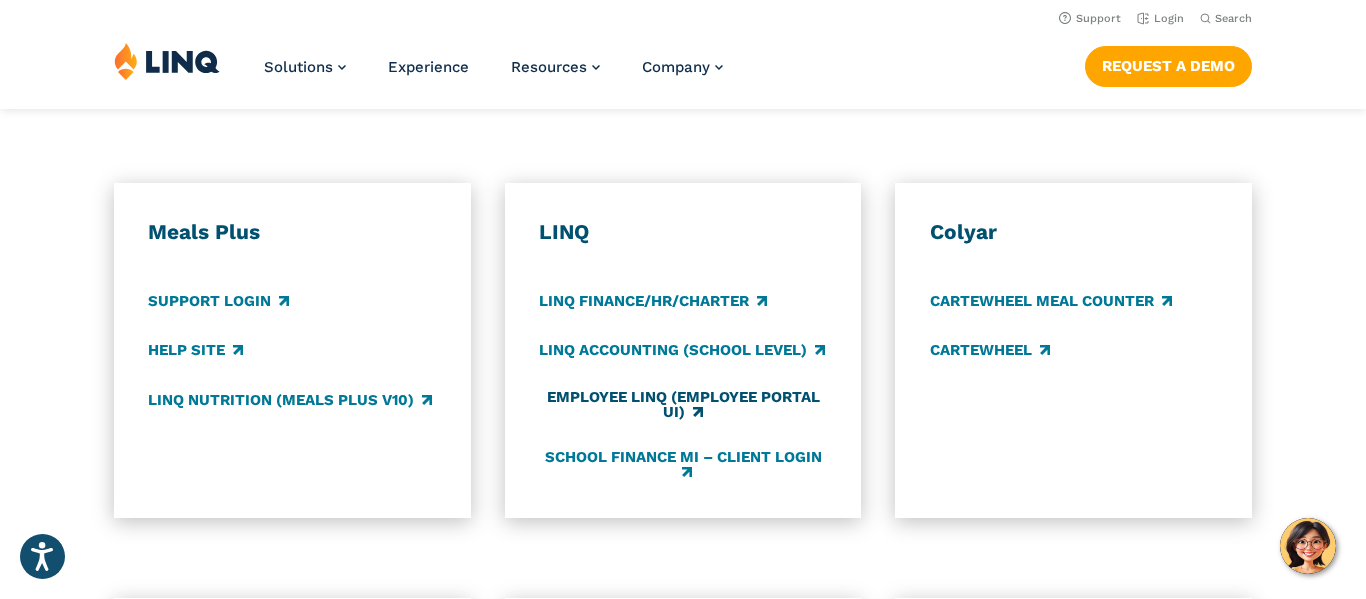 click on "Employee LINQ (Employee Portal UI)" at bounding box center (683, 405) 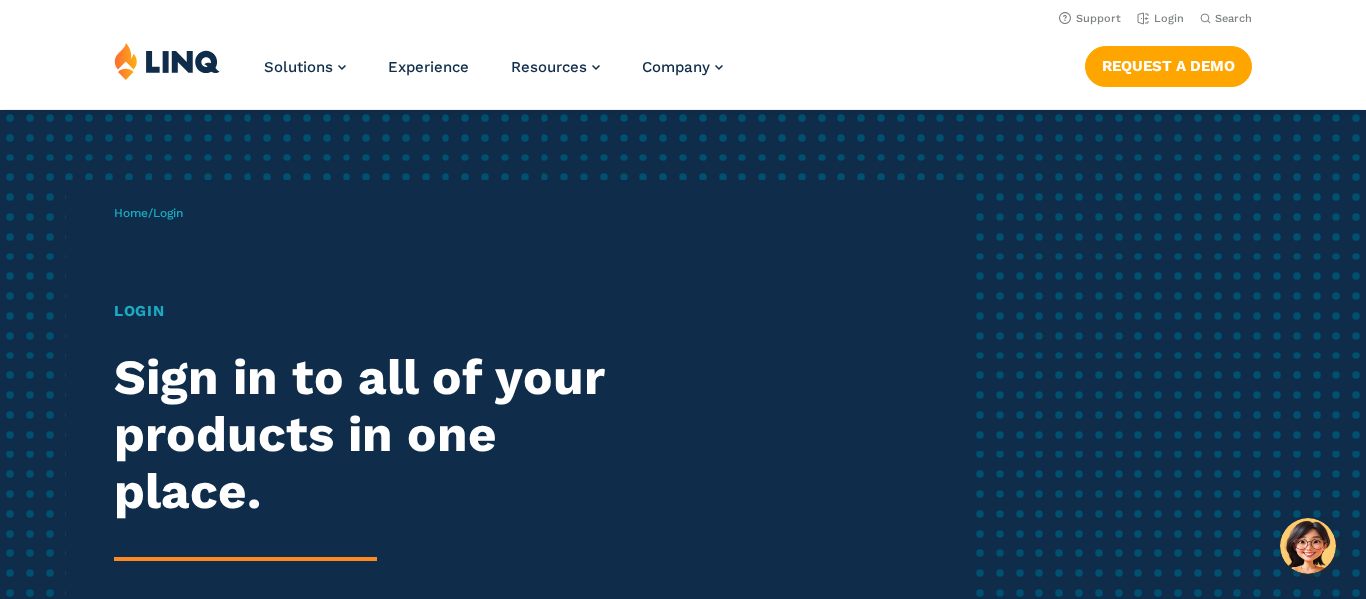 scroll, scrollTop: 0, scrollLeft: 0, axis: both 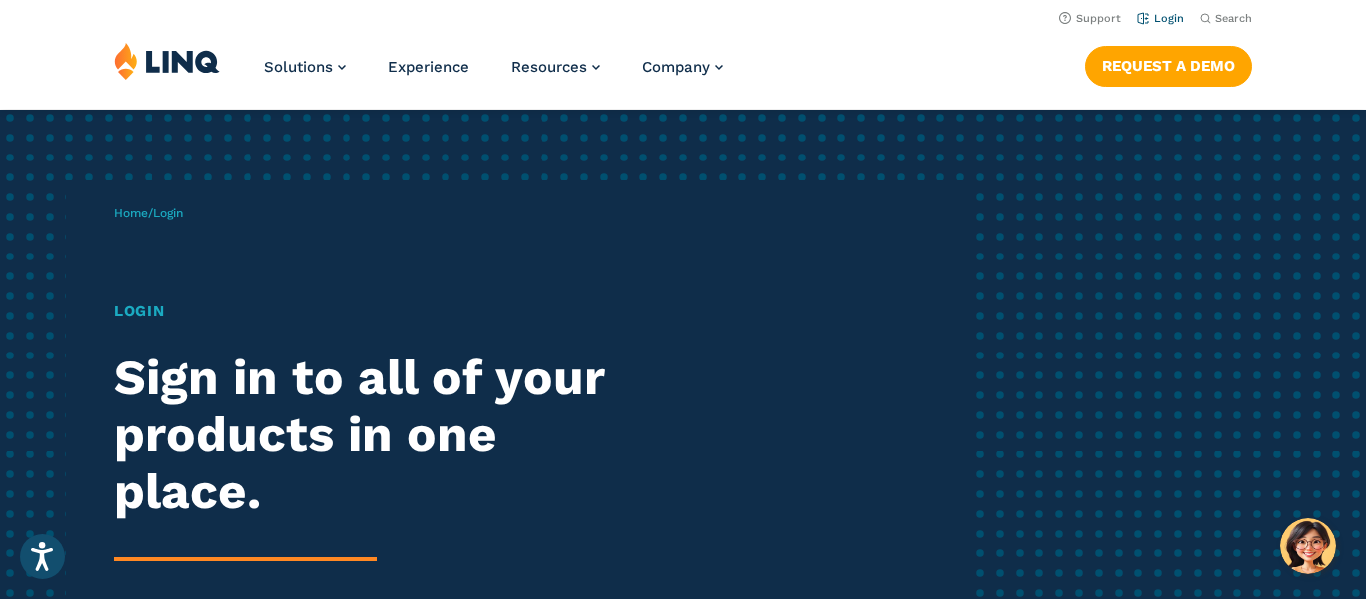 click on "Login" at bounding box center [1160, 18] 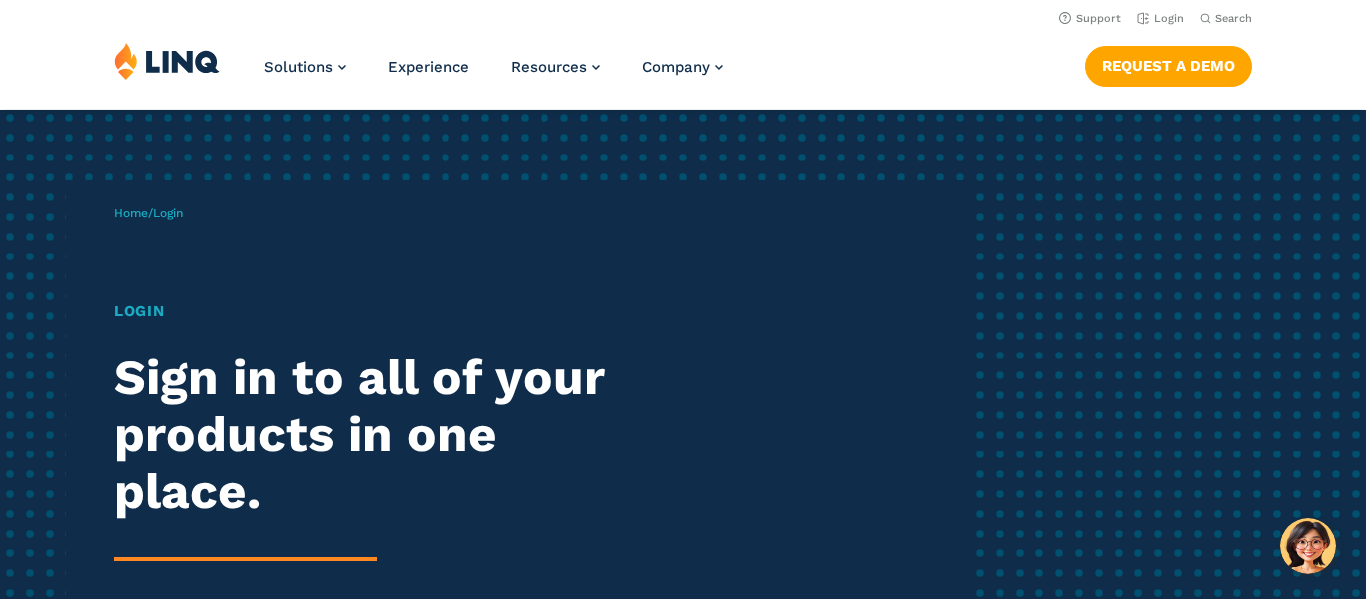 scroll, scrollTop: 0, scrollLeft: 0, axis: both 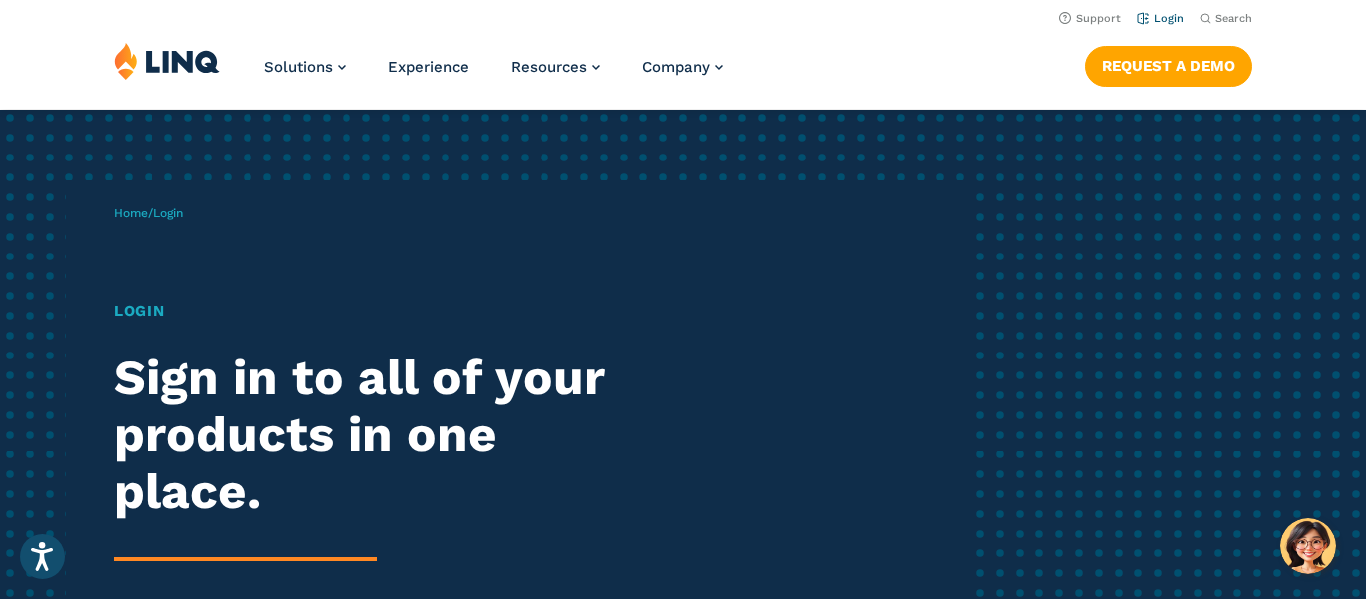 click on "Login" at bounding box center (1160, 18) 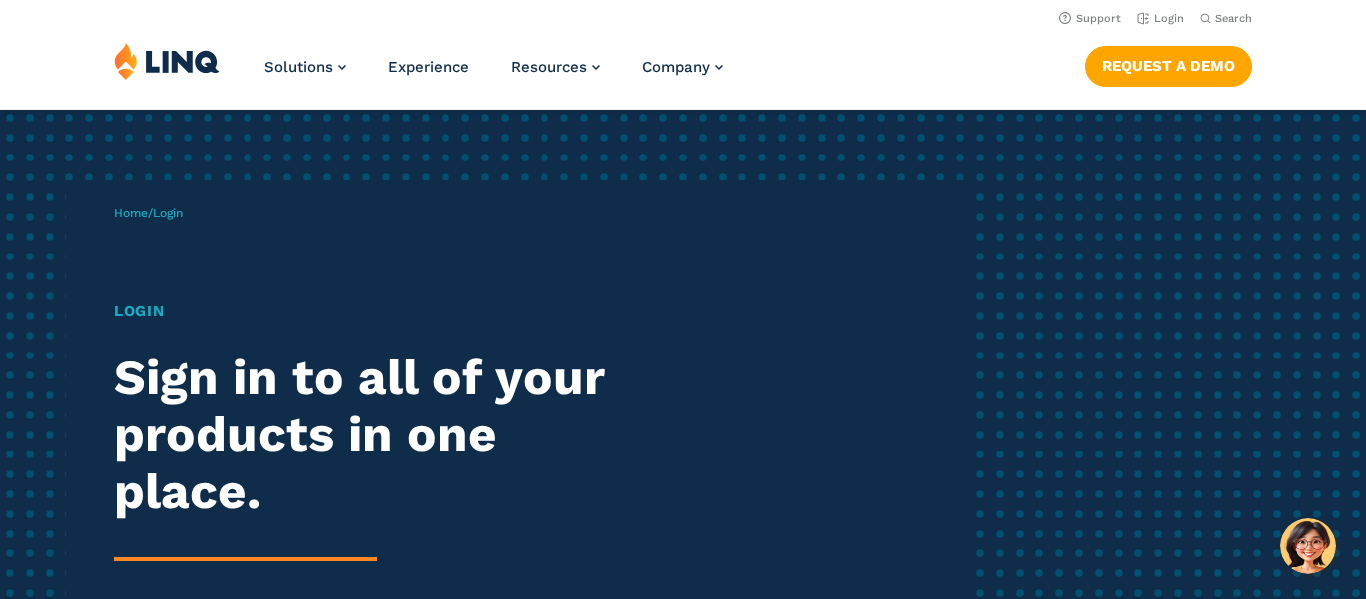 scroll, scrollTop: 0, scrollLeft: 0, axis: both 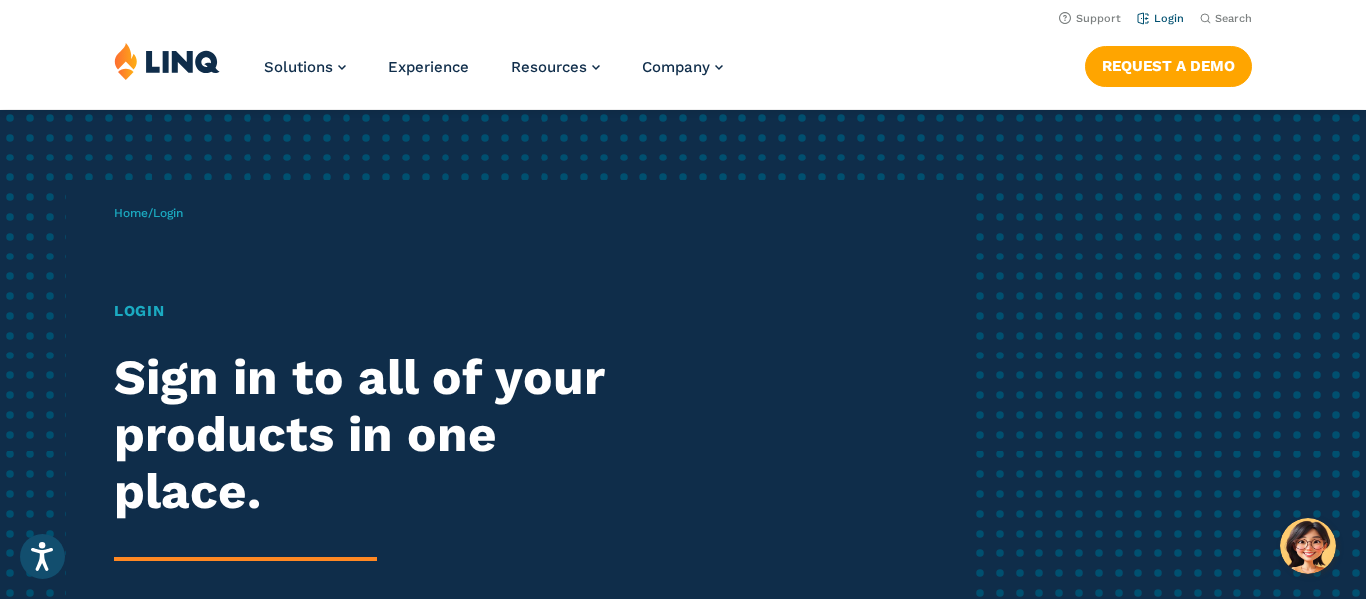 click on "Login" at bounding box center (1160, 18) 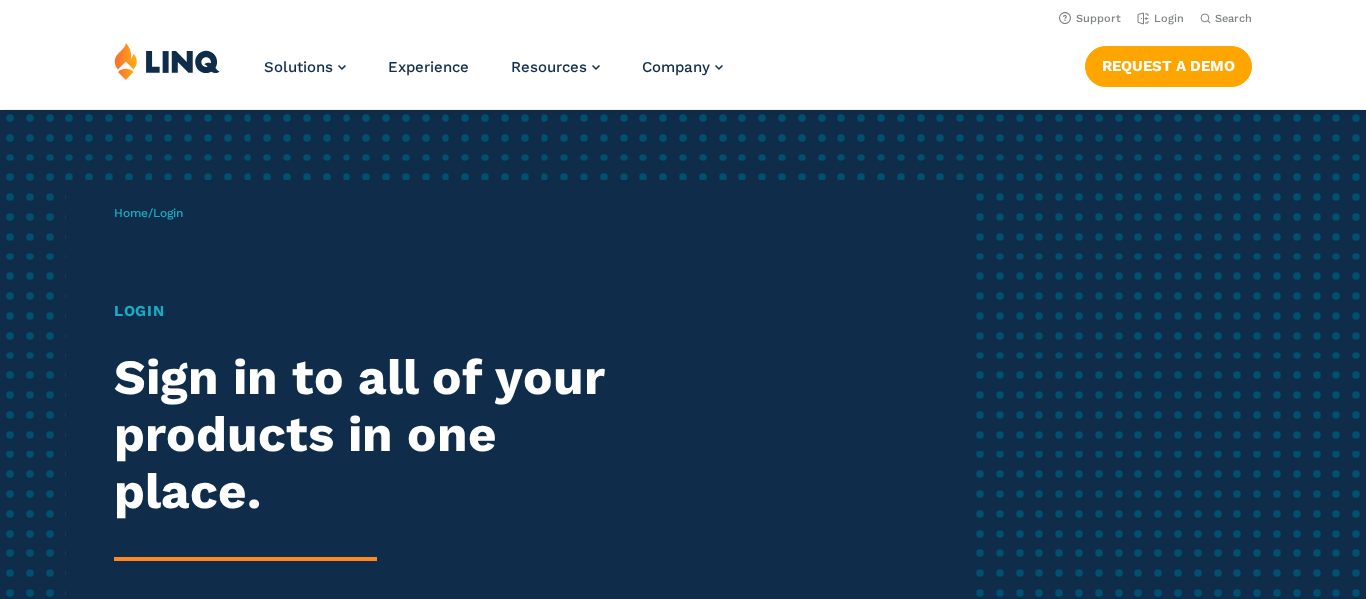 scroll, scrollTop: 0, scrollLeft: 0, axis: both 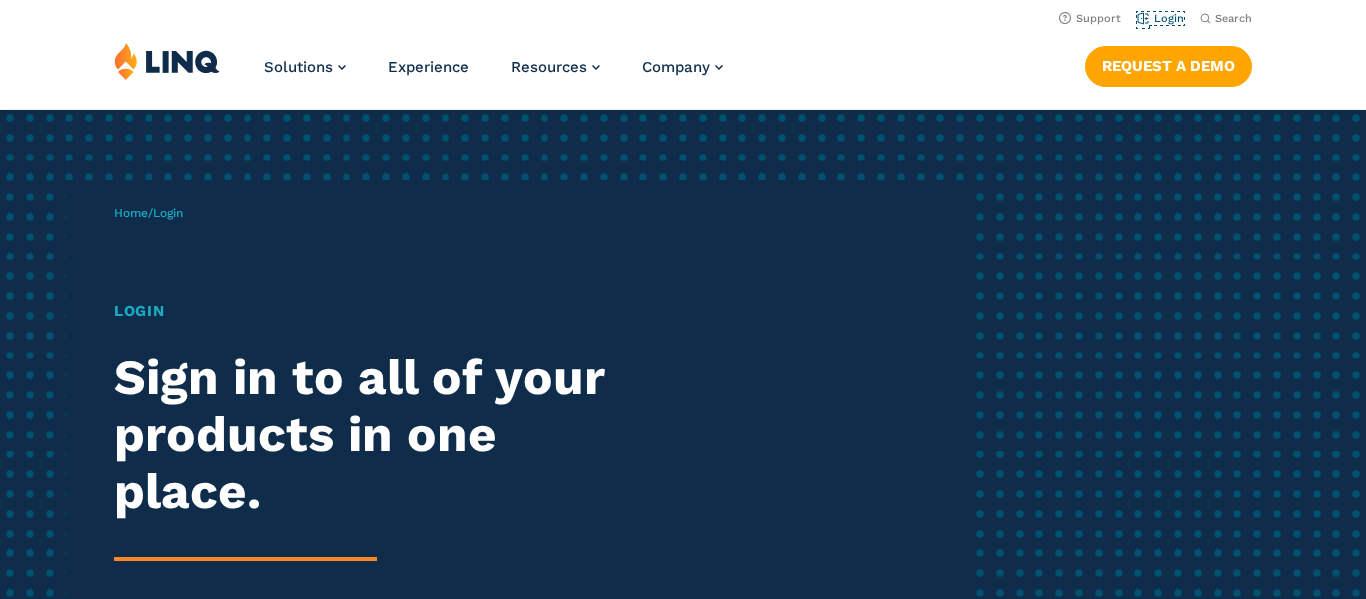click on "Login" at bounding box center [1160, 18] 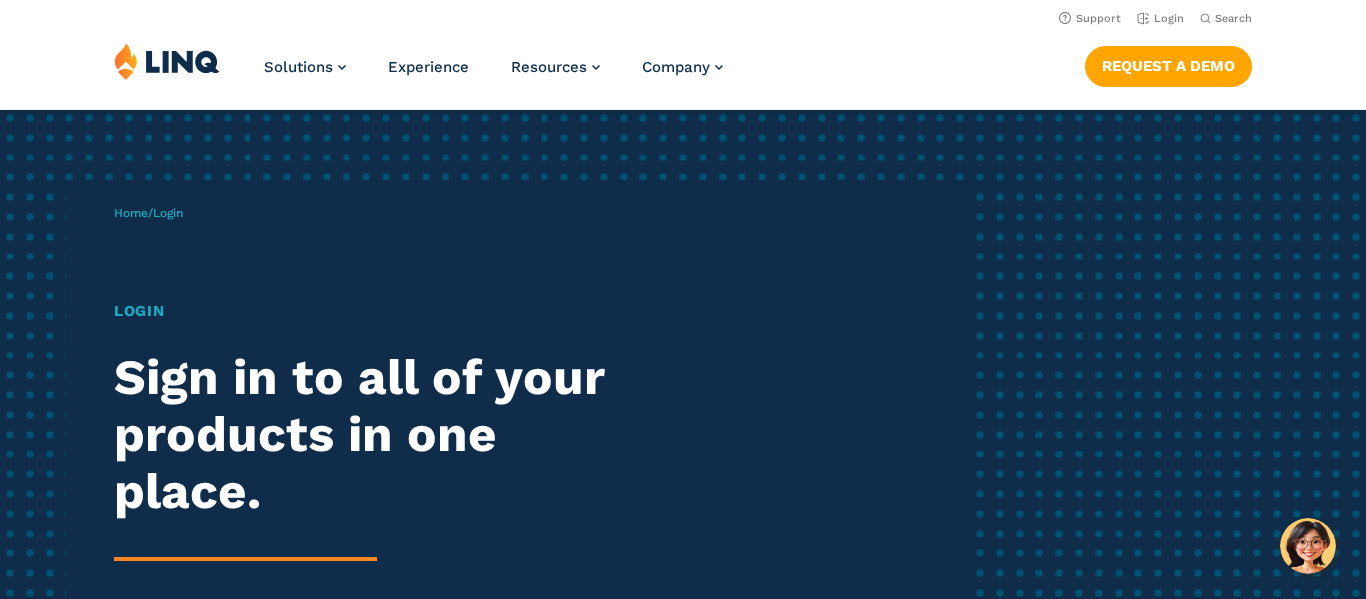 scroll, scrollTop: 0, scrollLeft: 0, axis: both 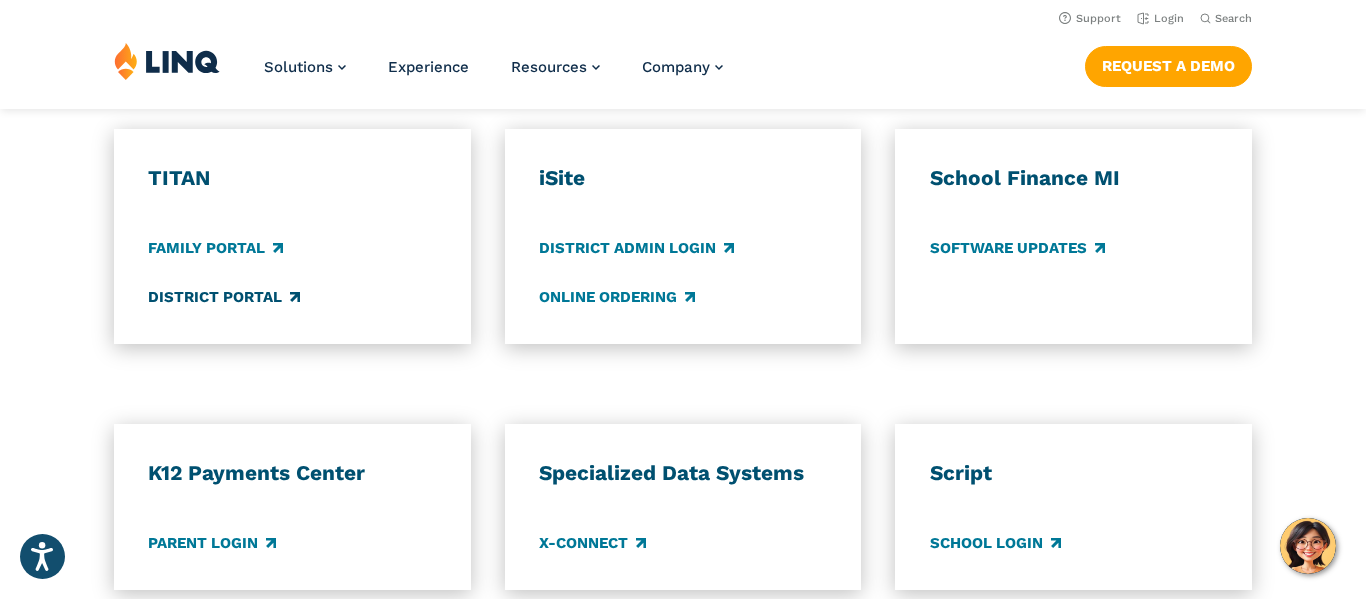 click on "District Portal" at bounding box center (224, 297) 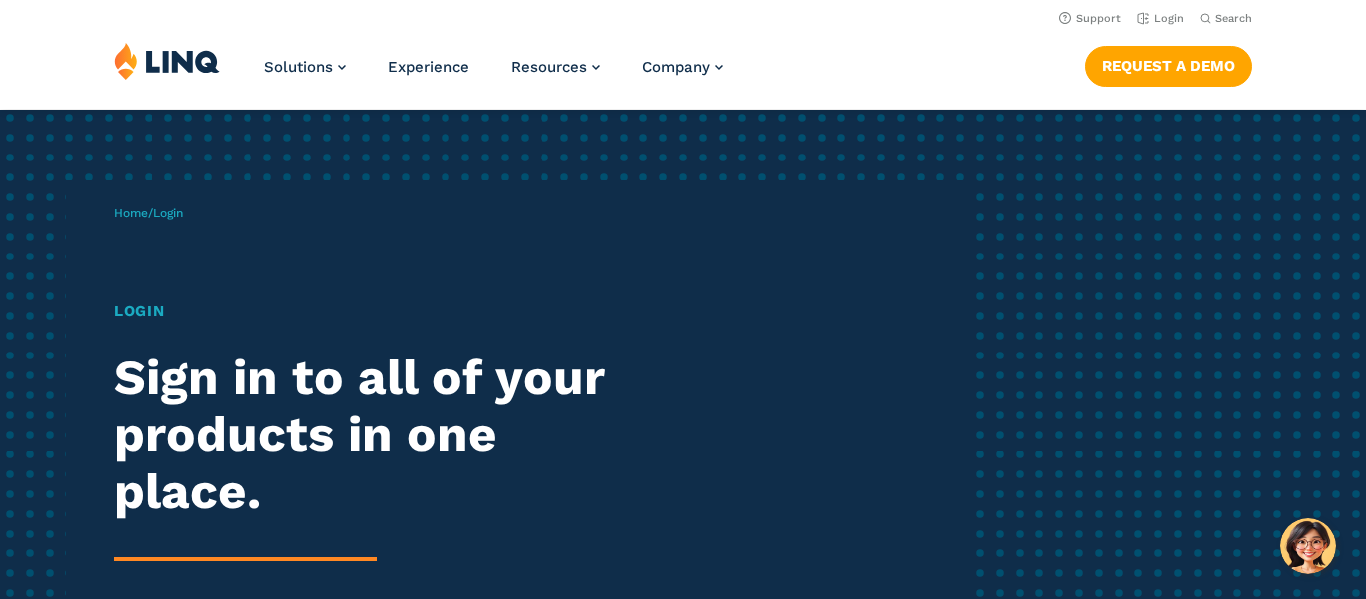 scroll, scrollTop: 0, scrollLeft: 0, axis: both 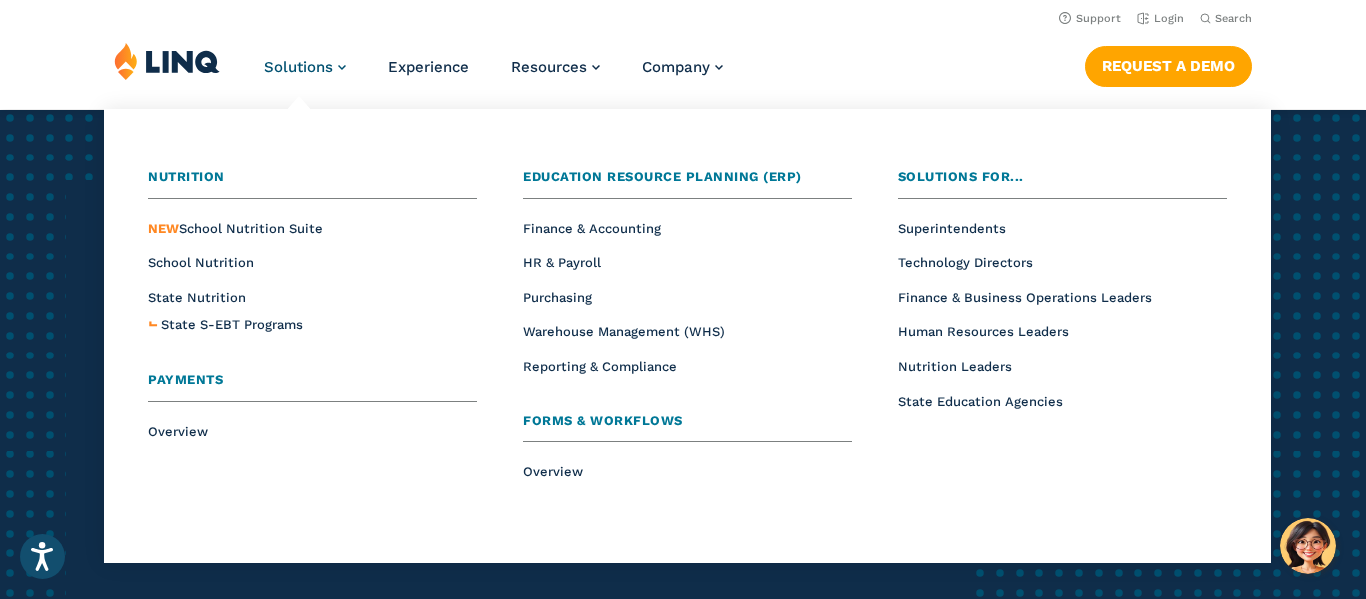 click on "Solutions" at bounding box center (298, 67) 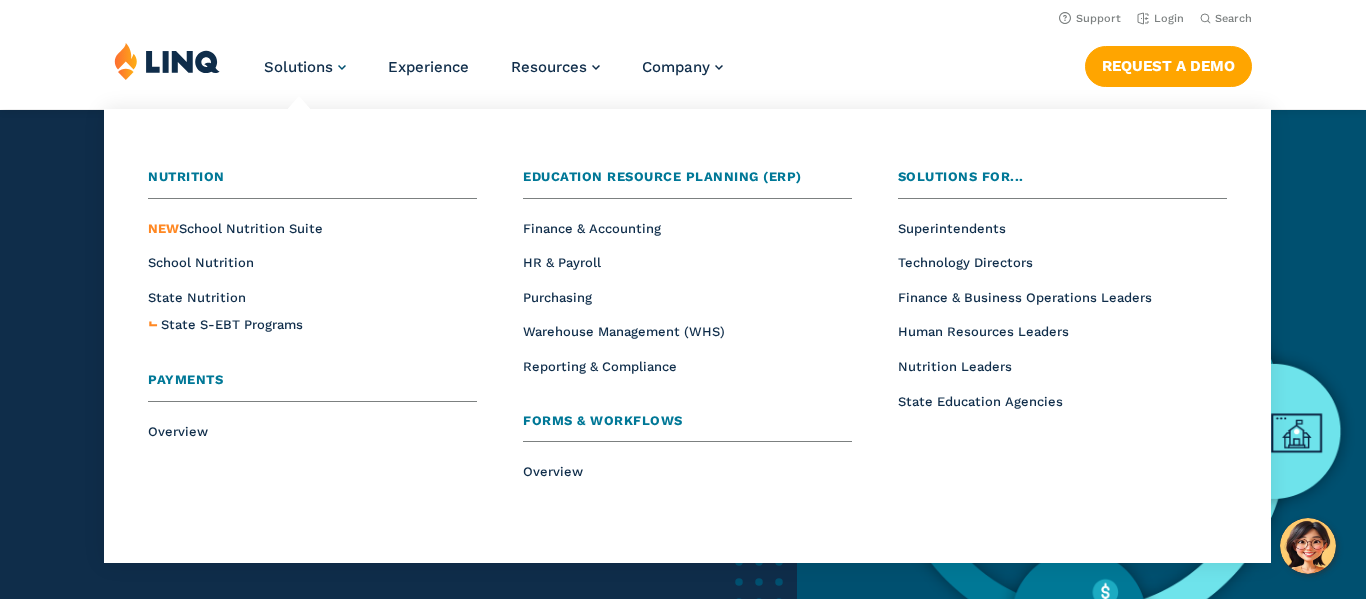scroll, scrollTop: 0, scrollLeft: 0, axis: both 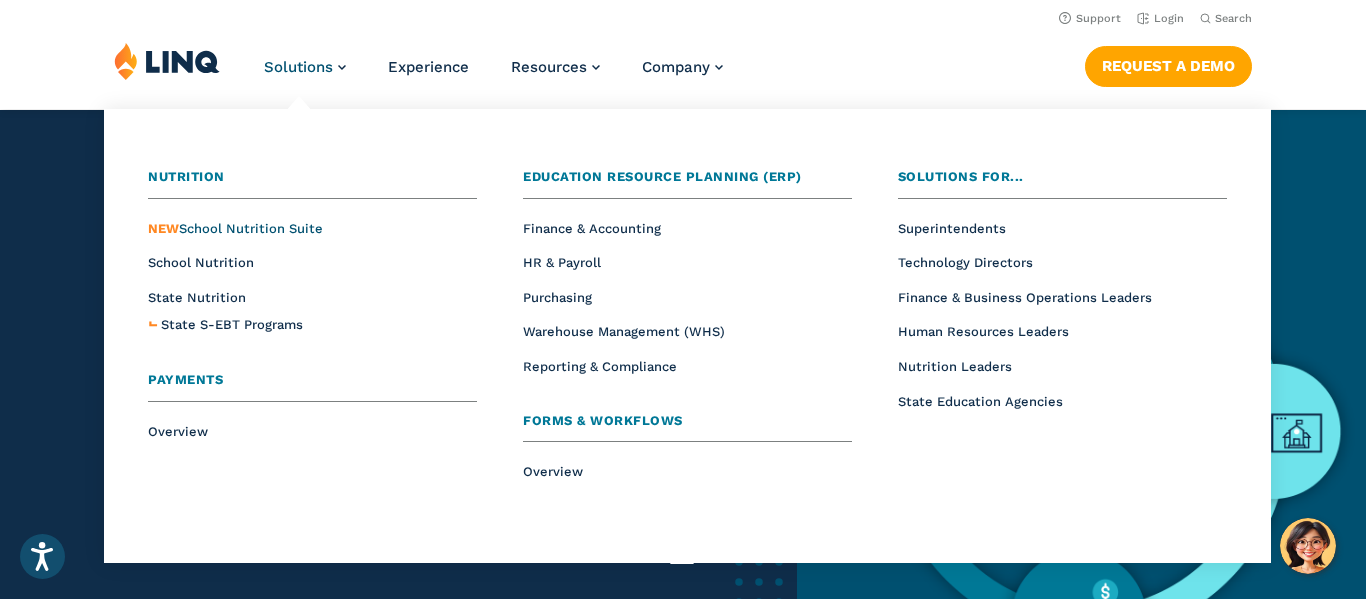 click on "NEW  School Nutrition Suite" at bounding box center [235, 228] 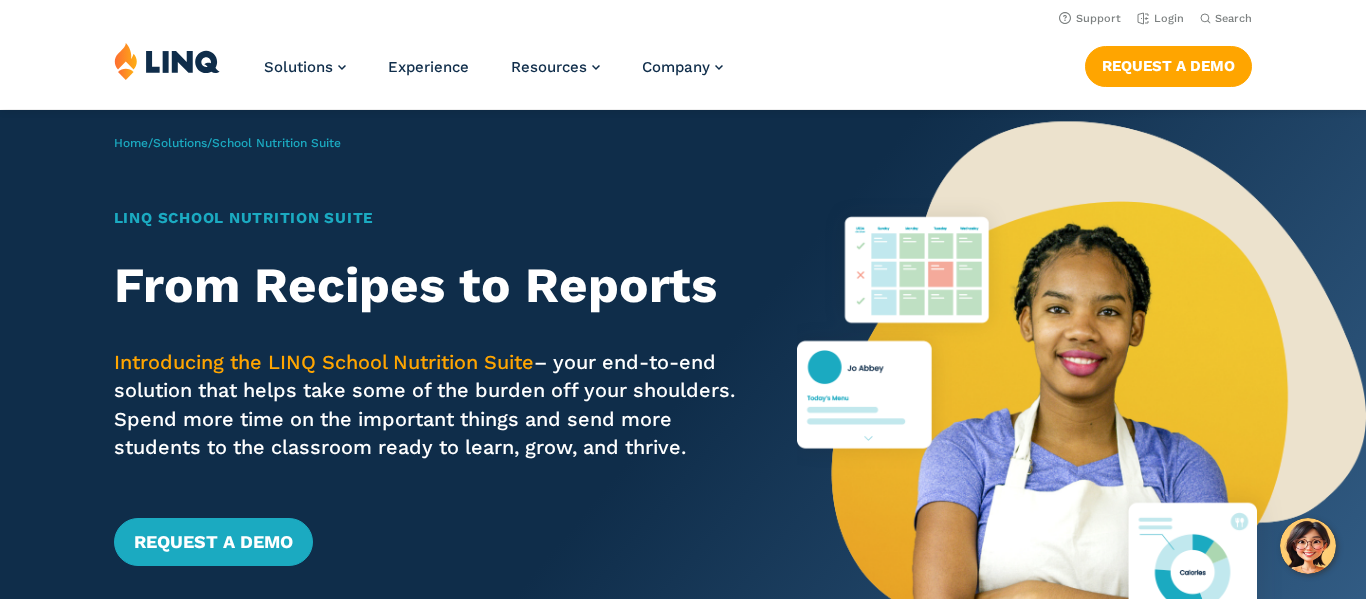 scroll, scrollTop: 0, scrollLeft: 0, axis: both 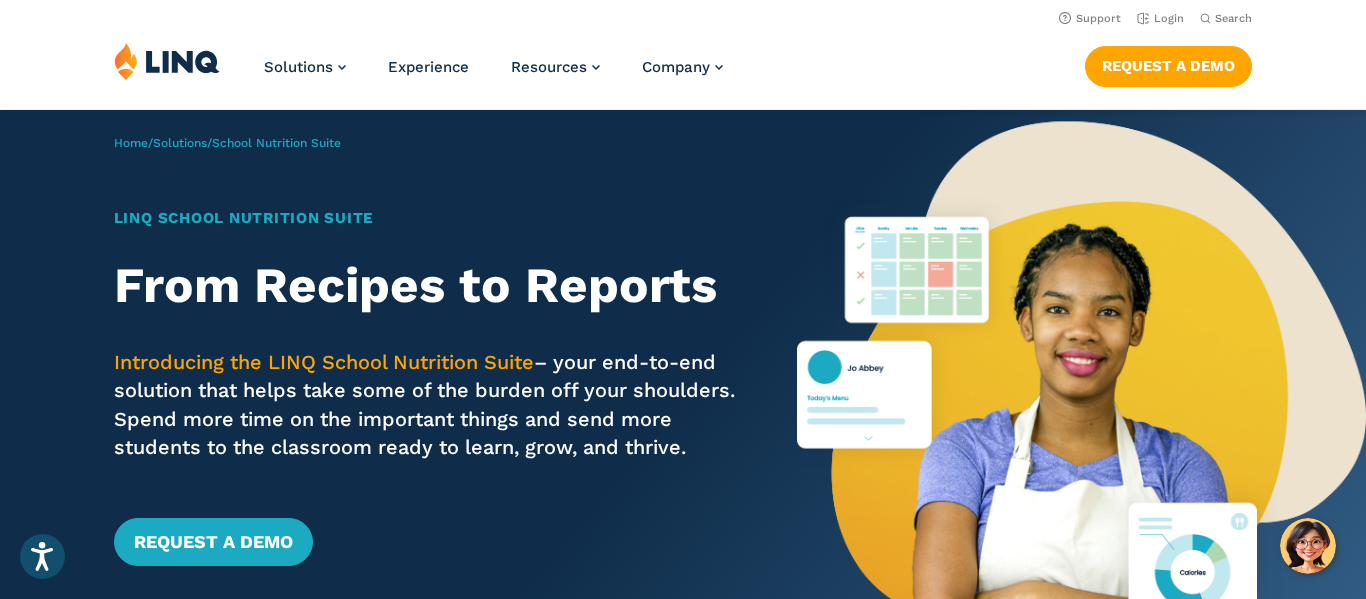 click at bounding box center [167, 61] 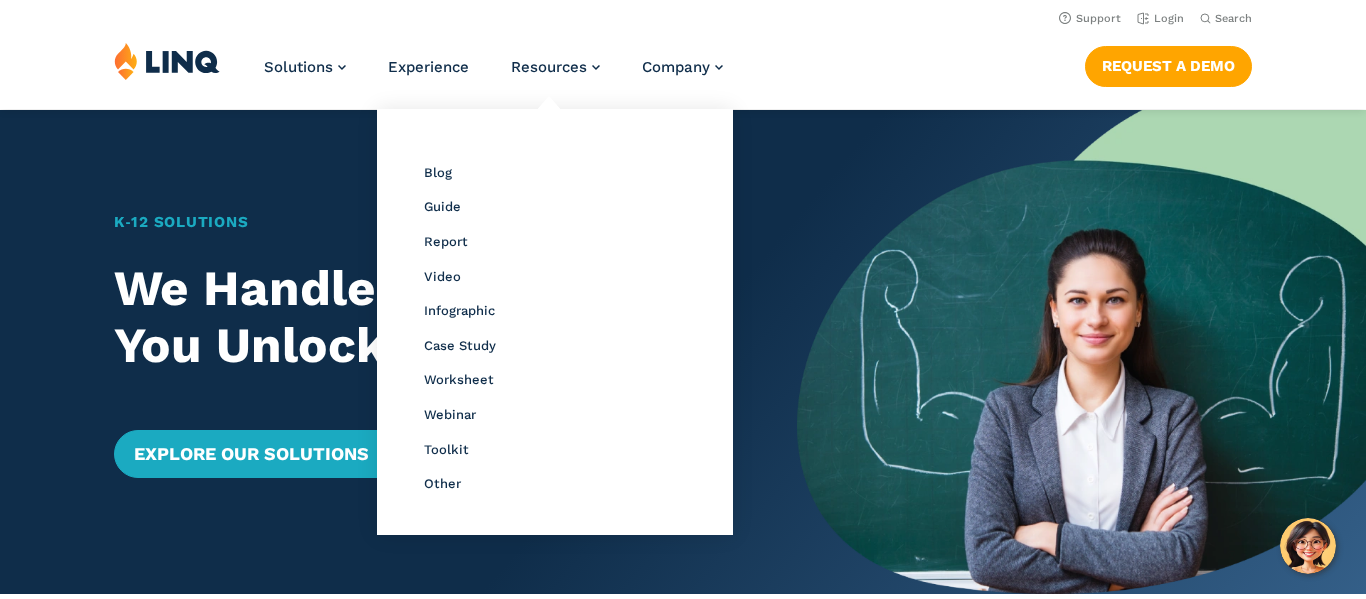scroll, scrollTop: 0, scrollLeft: 0, axis: both 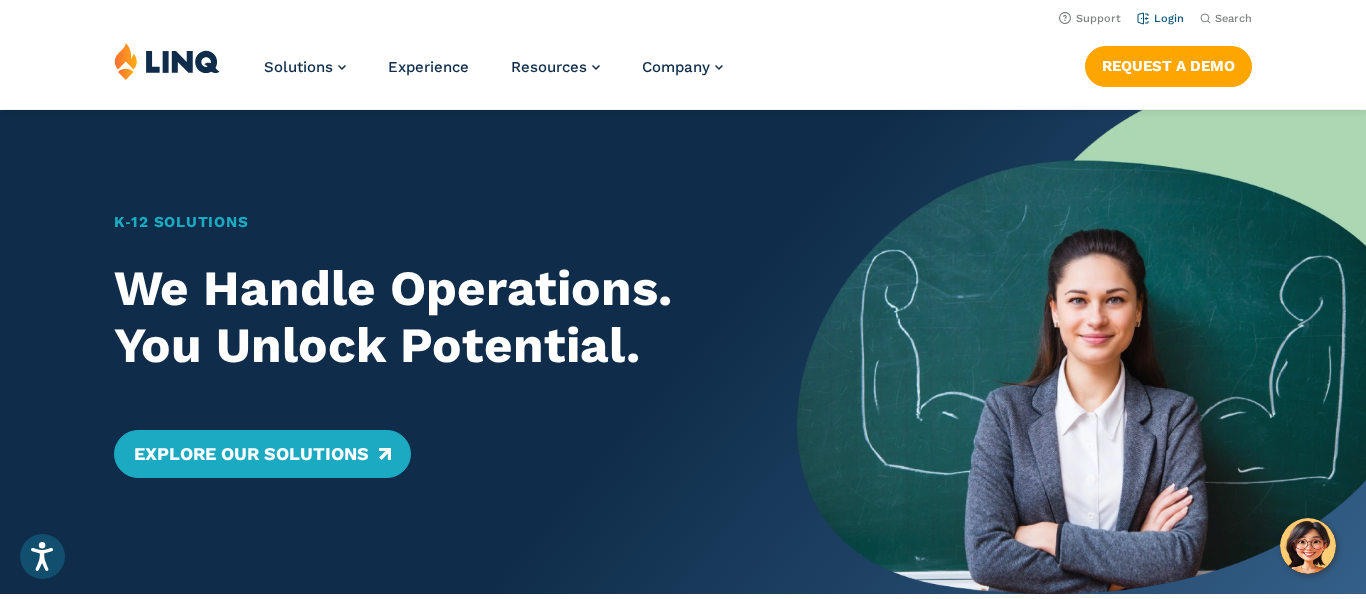 click on "Login" at bounding box center [1160, 18] 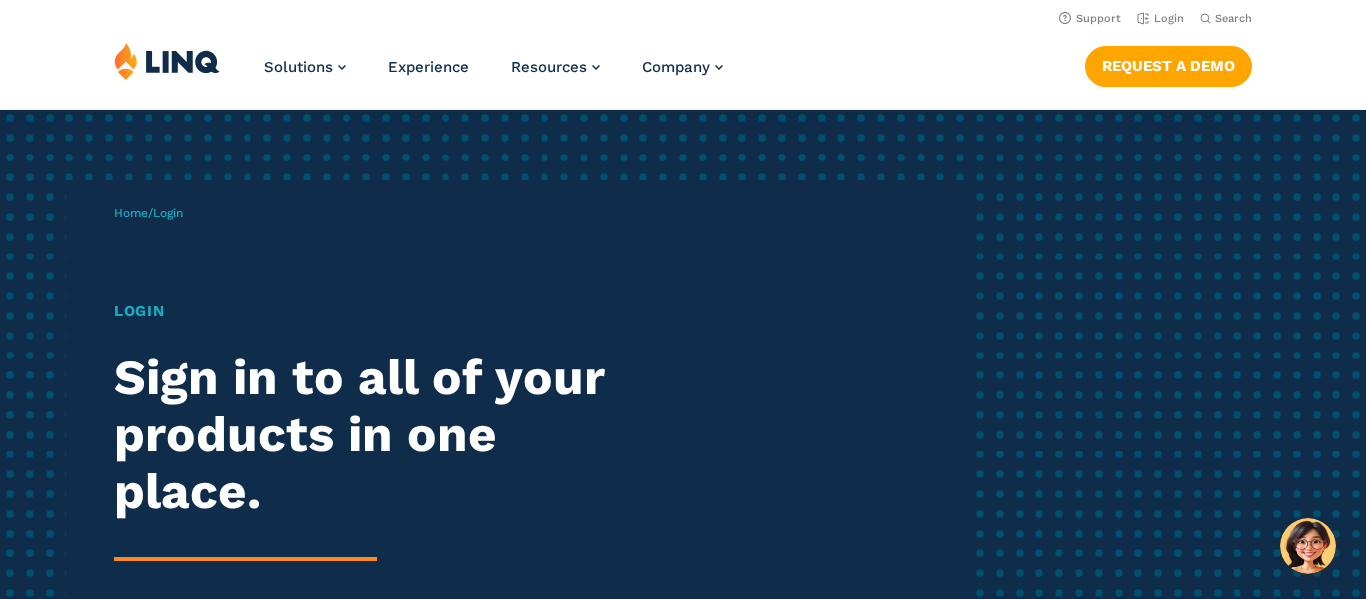 scroll, scrollTop: 0, scrollLeft: 0, axis: both 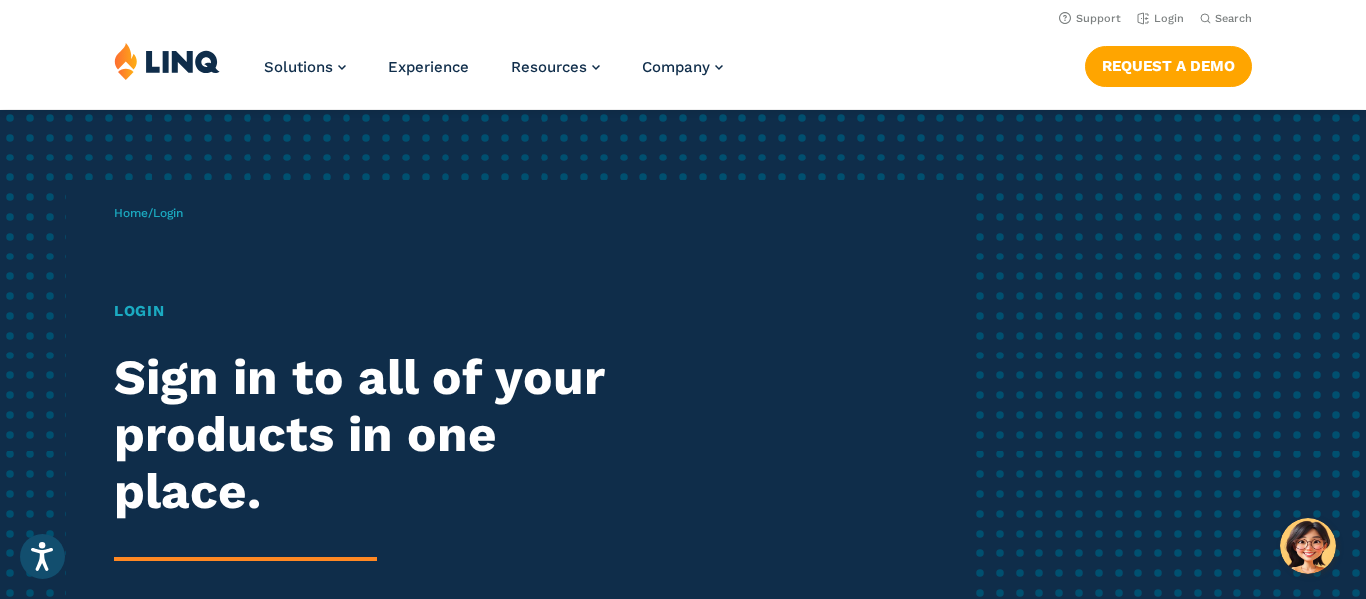 click on "Login" at bounding box center [377, 311] 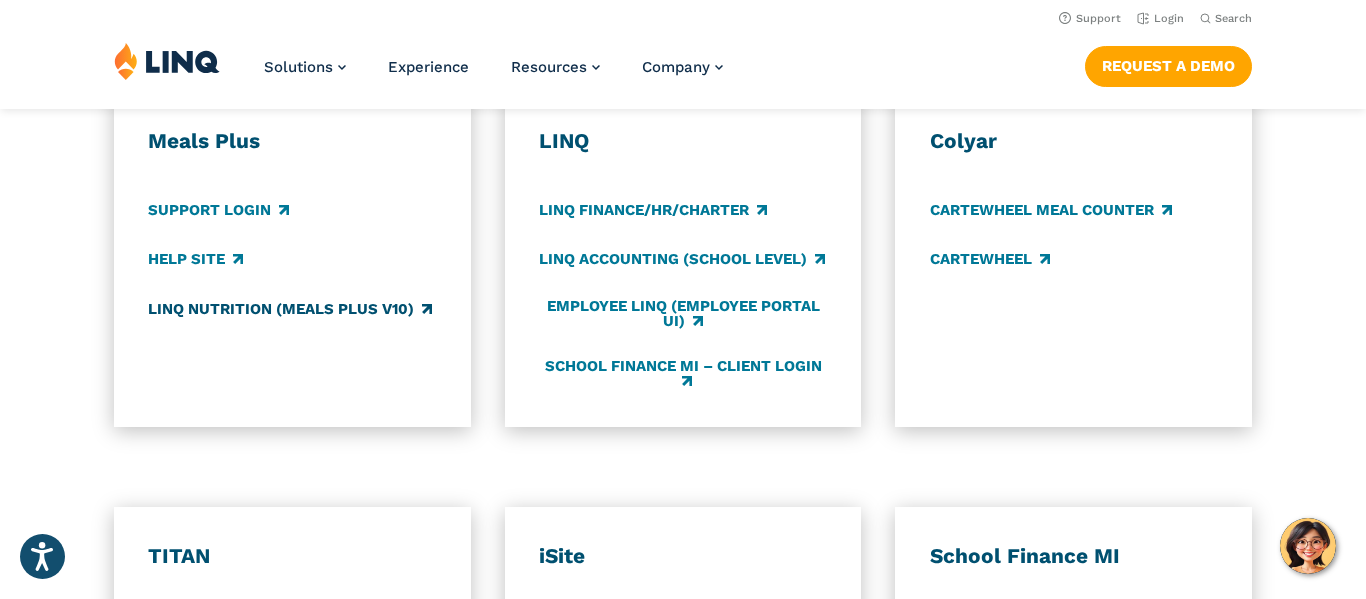 scroll, scrollTop: 1147, scrollLeft: 0, axis: vertical 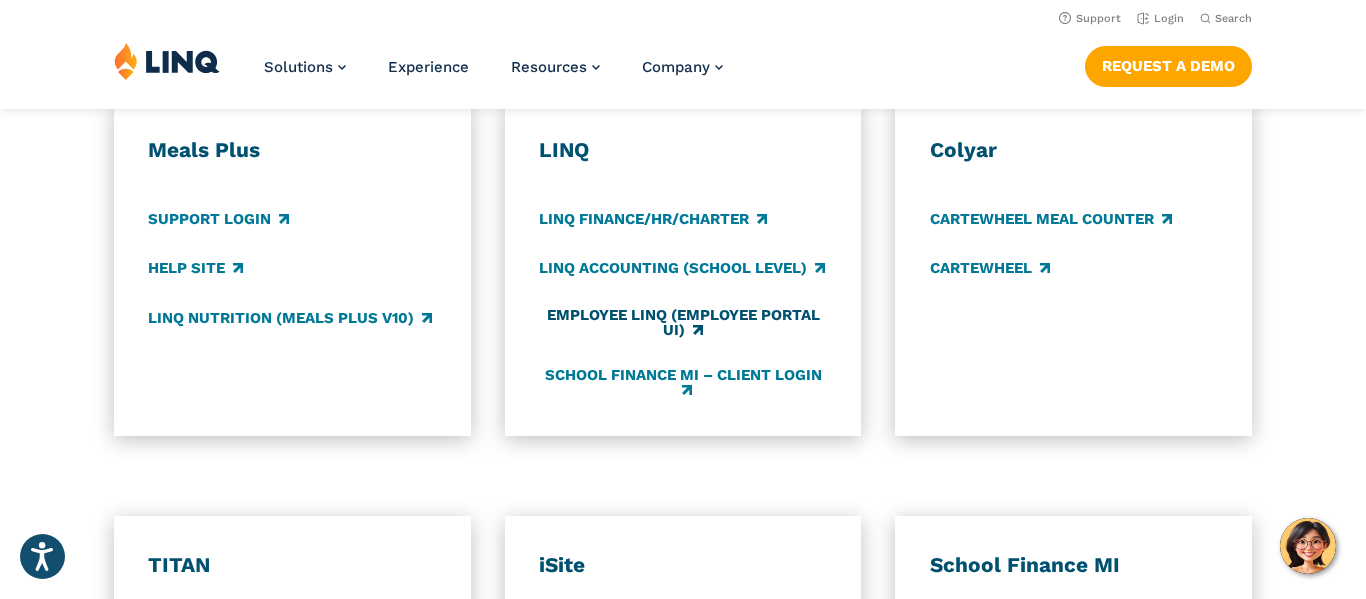 click on "Employee LINQ (Employee Portal UI)" at bounding box center (683, 323) 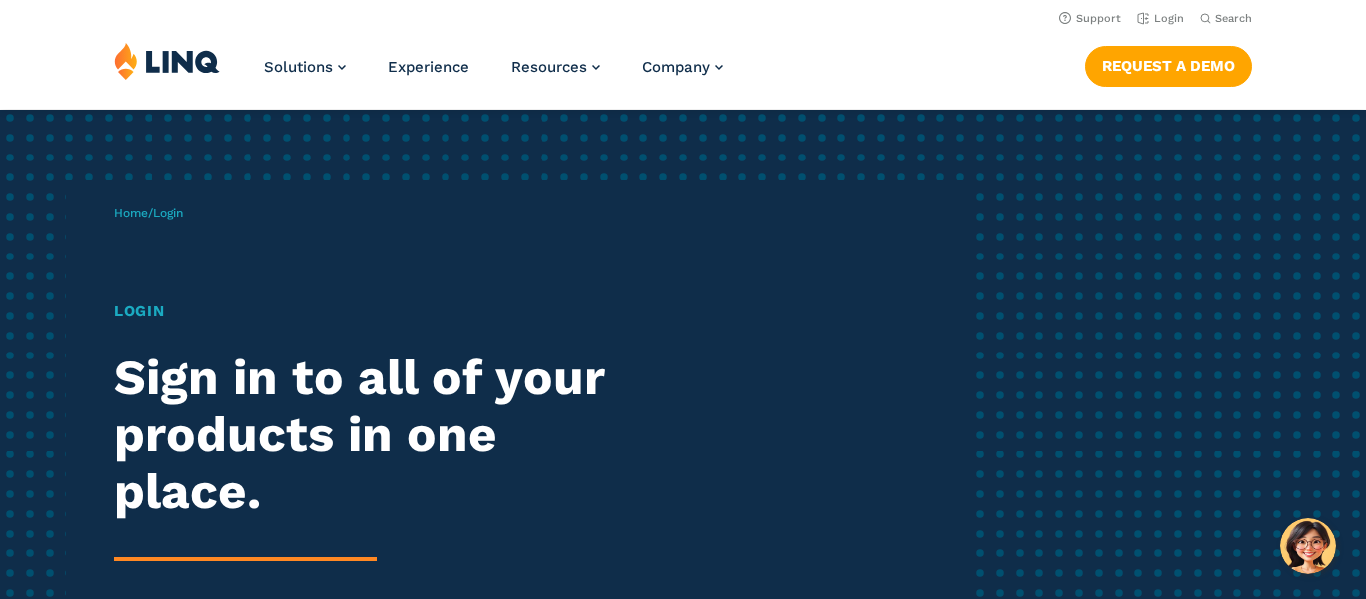scroll, scrollTop: 1204, scrollLeft: 0, axis: vertical 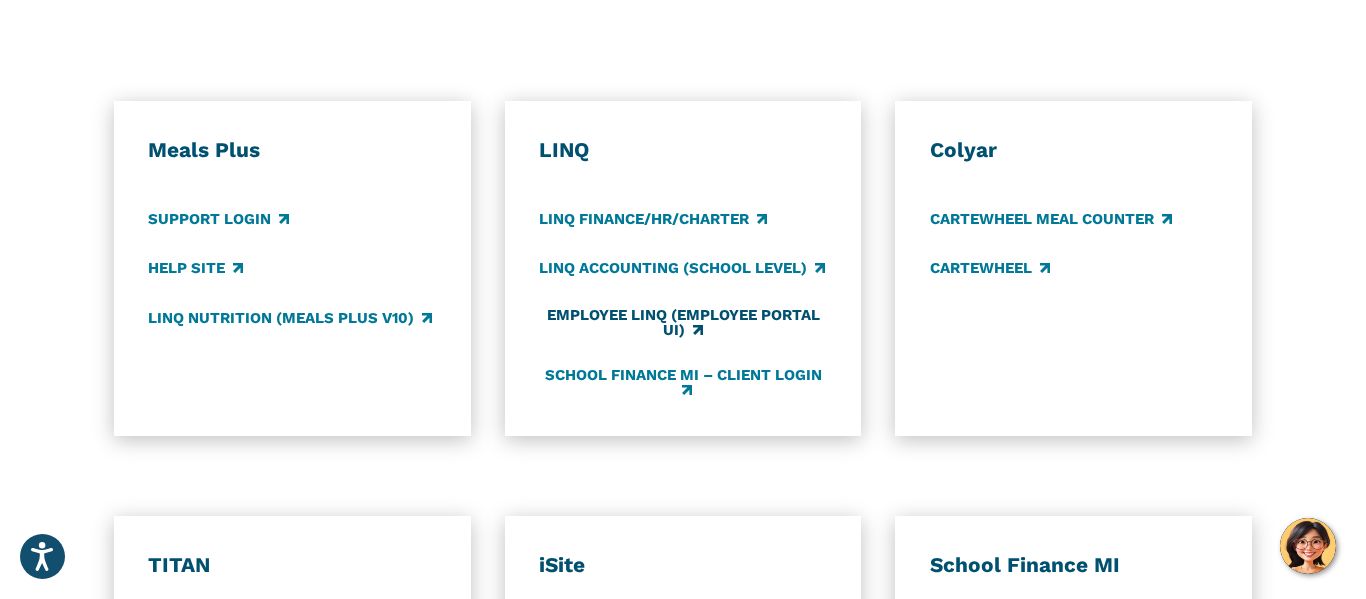 click on "Employee LINQ (Employee Portal UI)" at bounding box center [683, 323] 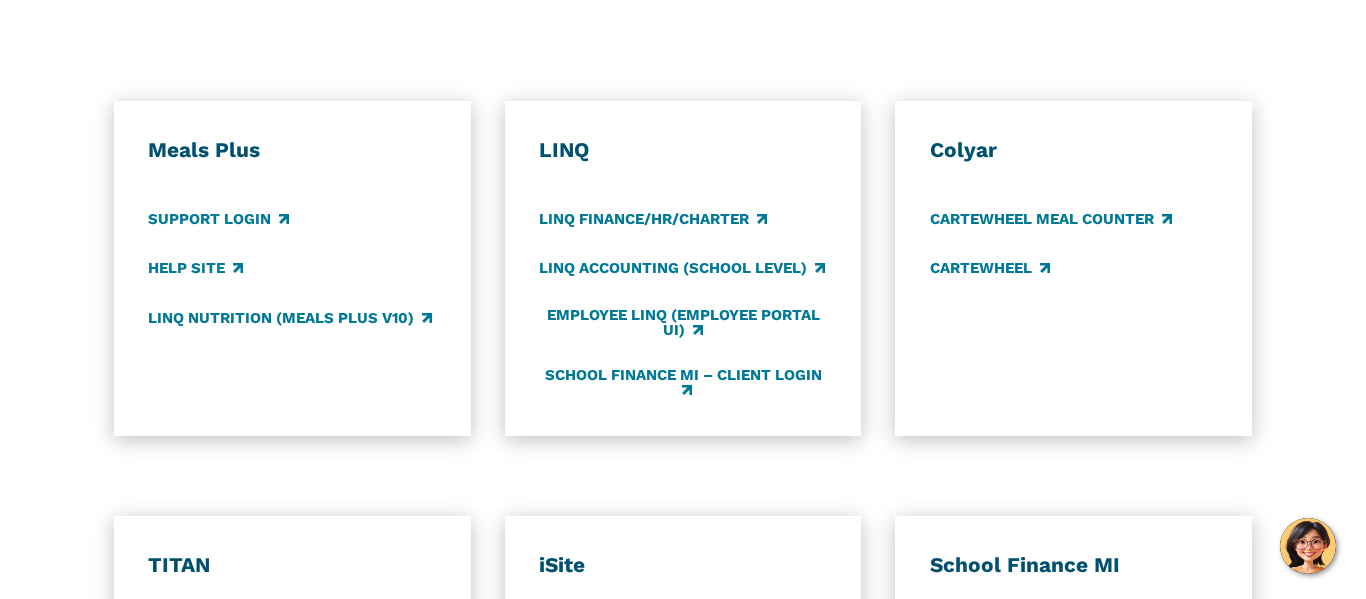 scroll, scrollTop: 1147, scrollLeft: 0, axis: vertical 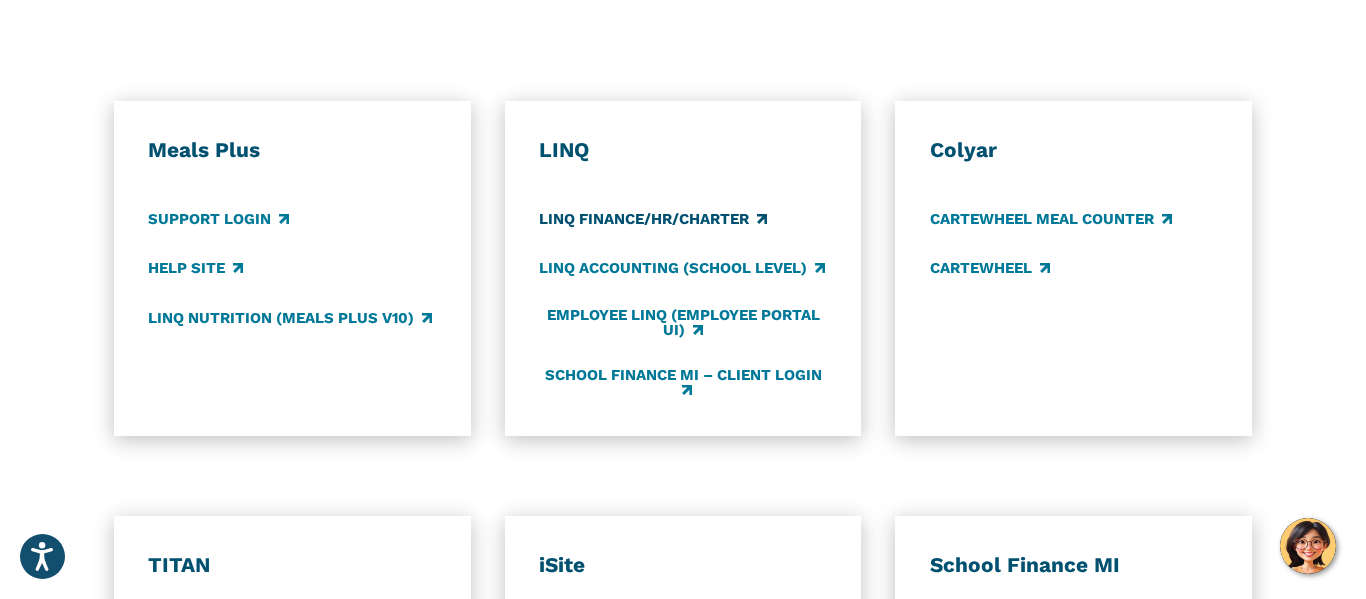 click on "LINQ Finance/HR/Charter" at bounding box center [653, 220] 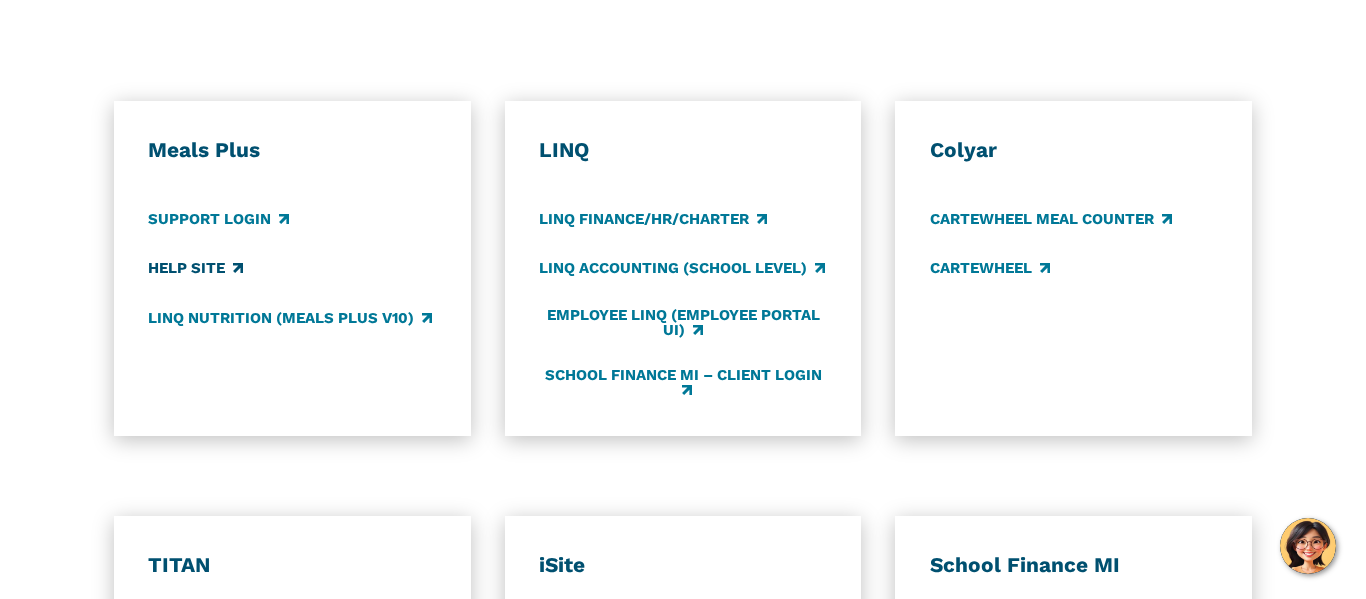scroll, scrollTop: 0, scrollLeft: 0, axis: both 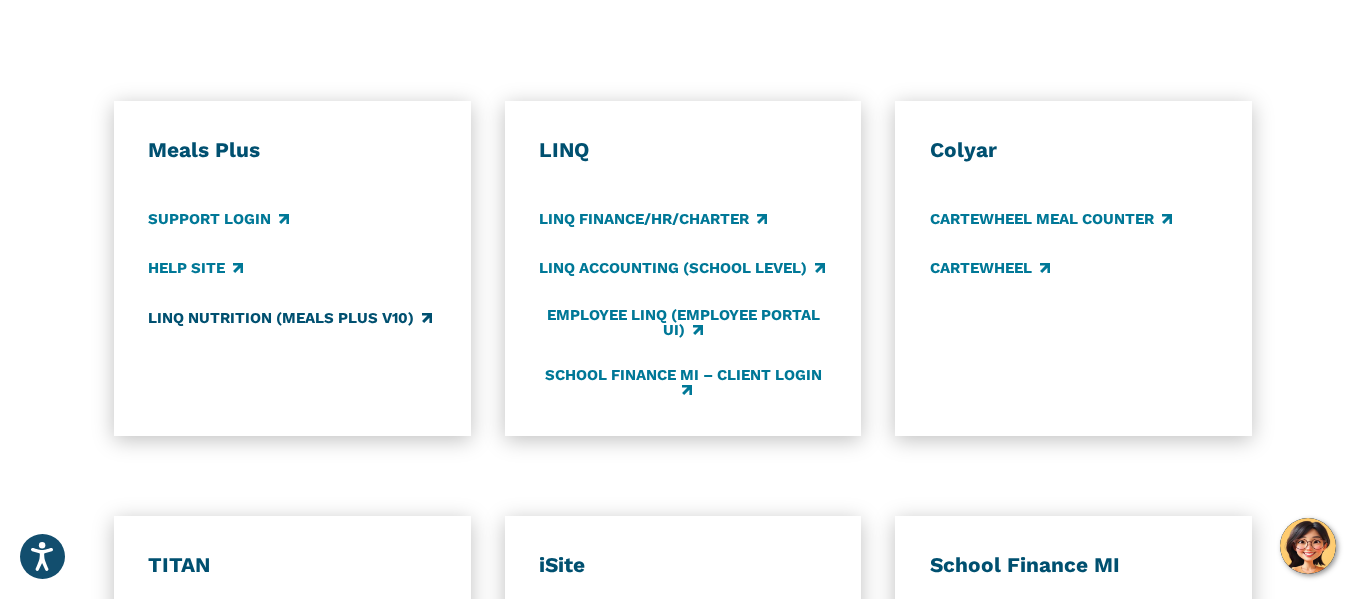 click on "LINQ Nutrition (Meals Plus v10)" at bounding box center (290, 318) 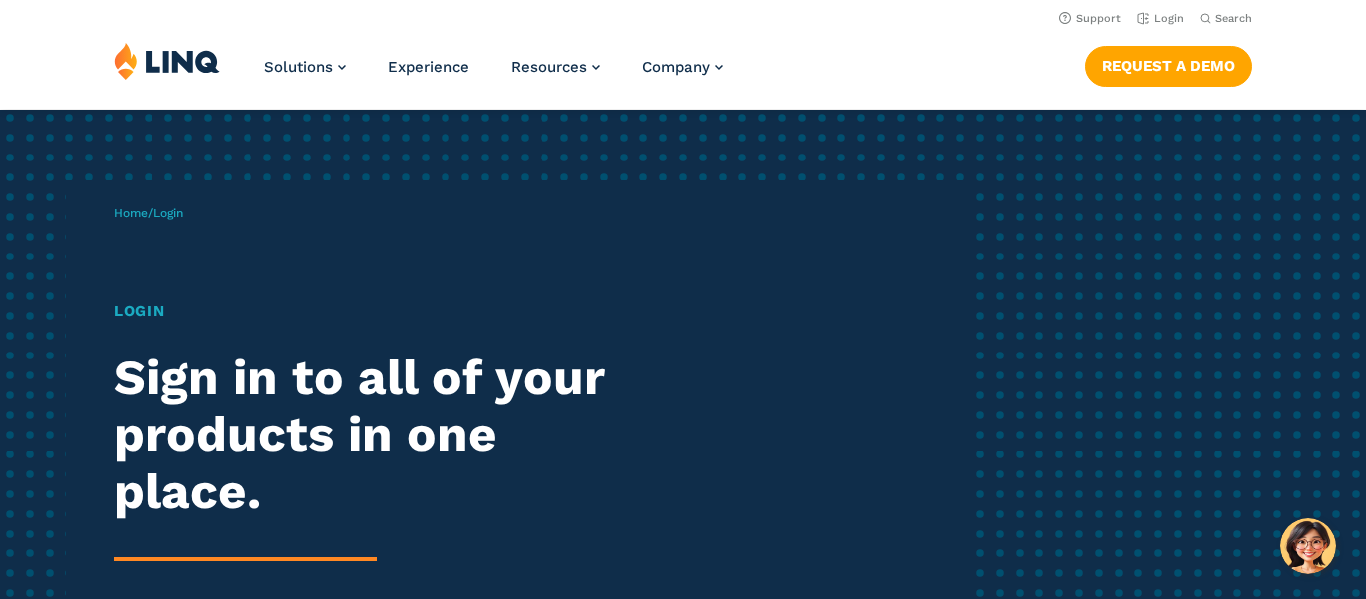scroll, scrollTop: 1147, scrollLeft: 0, axis: vertical 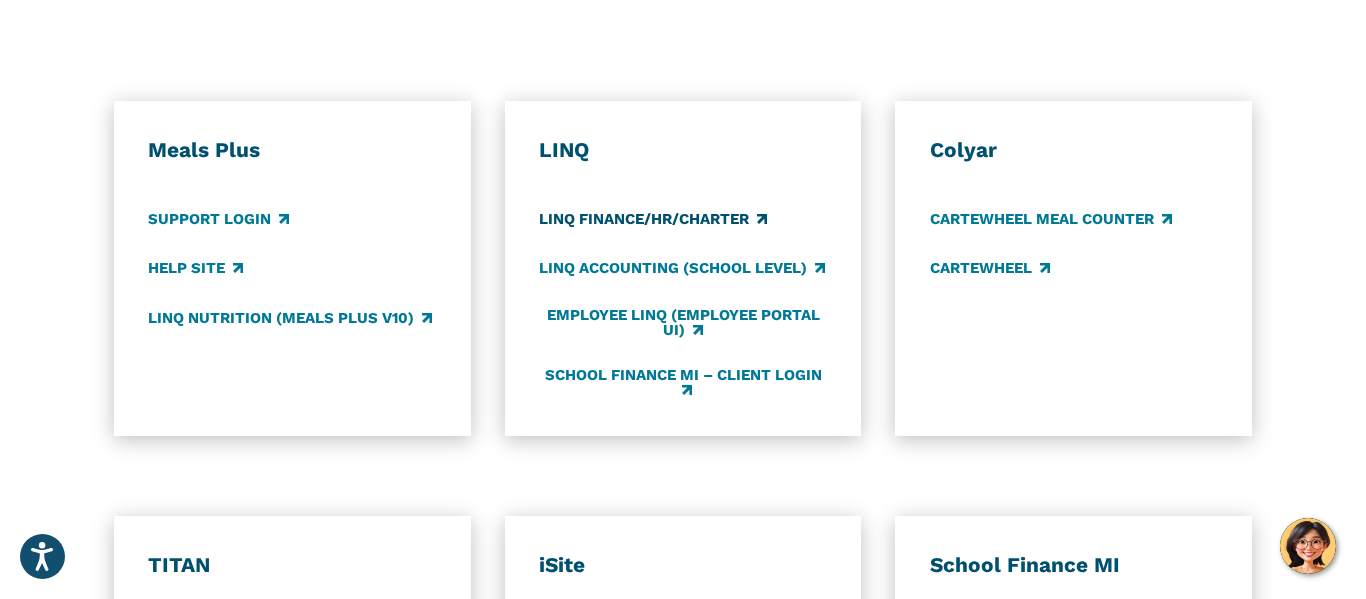 click on "LINQ Finance/HR/Charter" at bounding box center [653, 220] 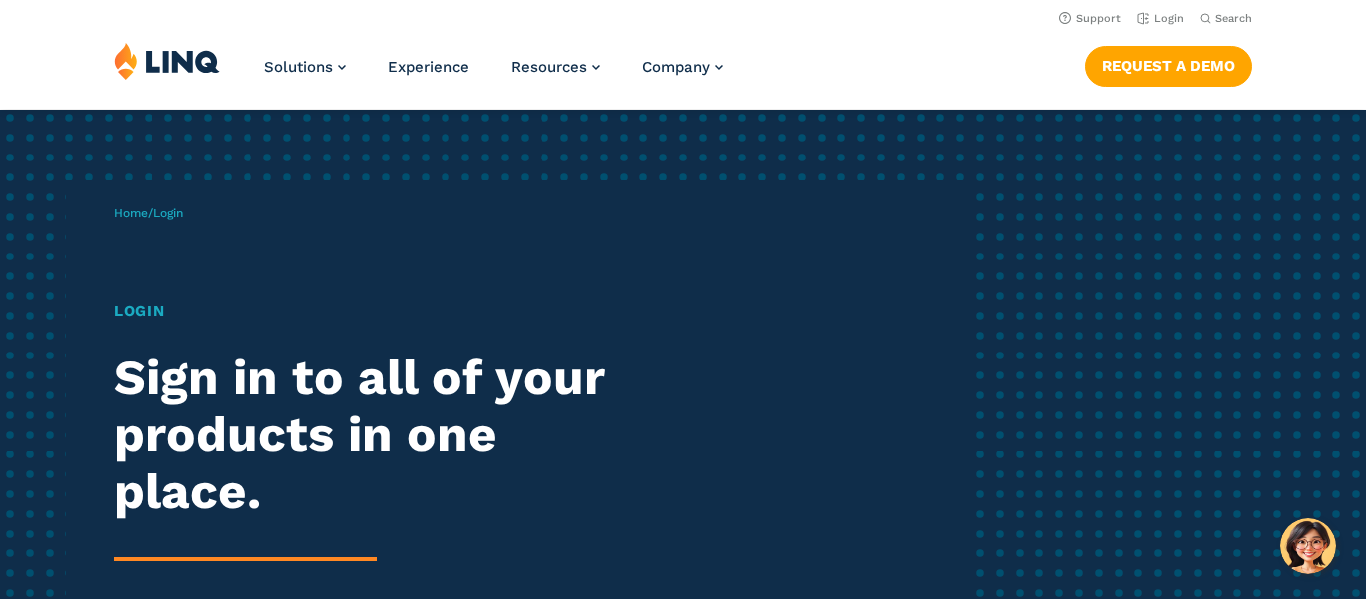 scroll, scrollTop: 1147, scrollLeft: 0, axis: vertical 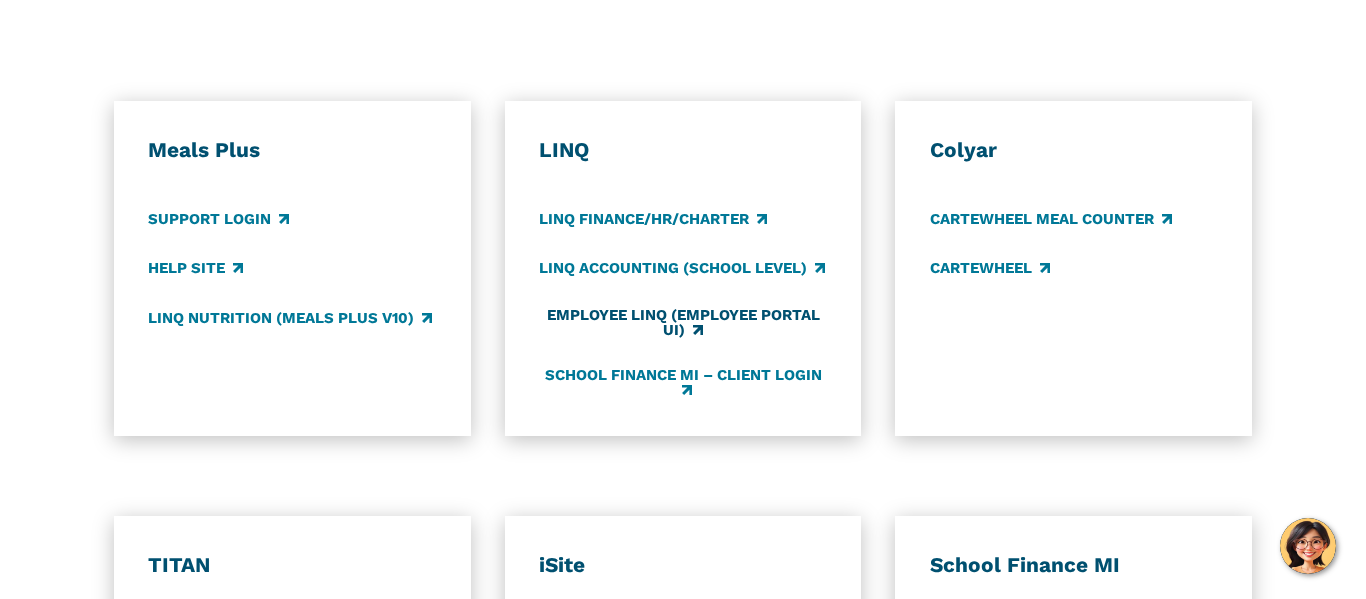 click on "Employee LINQ (Employee Portal UI)" at bounding box center [683, 323] 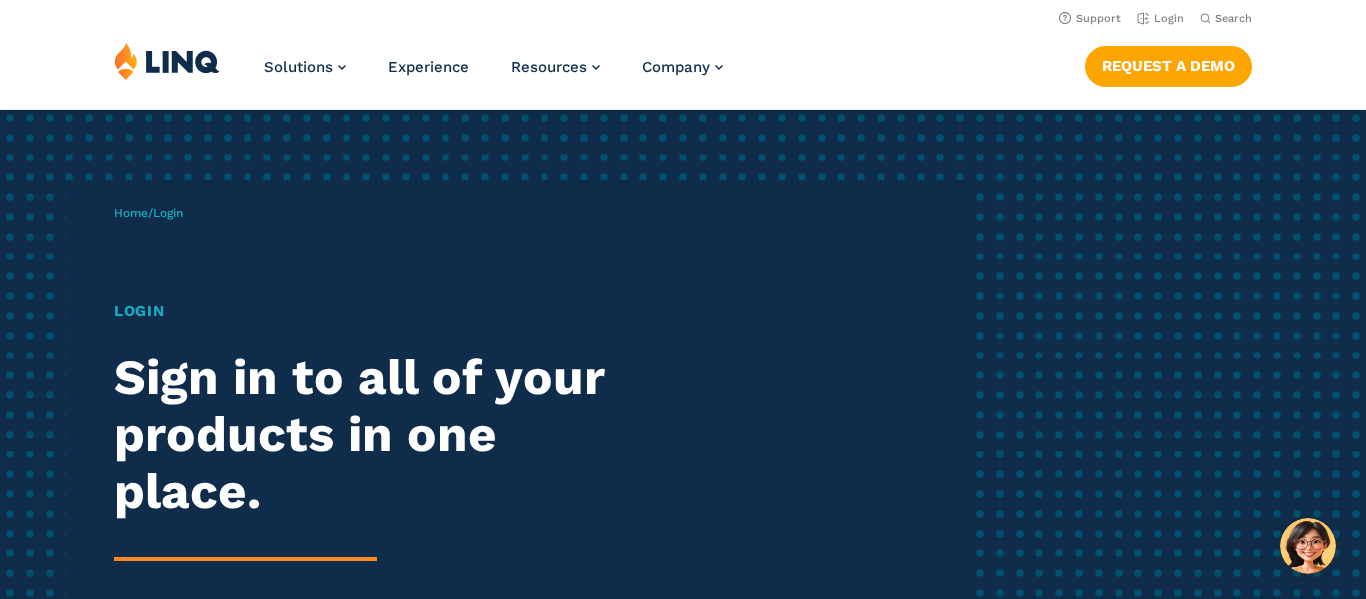 scroll, scrollTop: 1147, scrollLeft: 0, axis: vertical 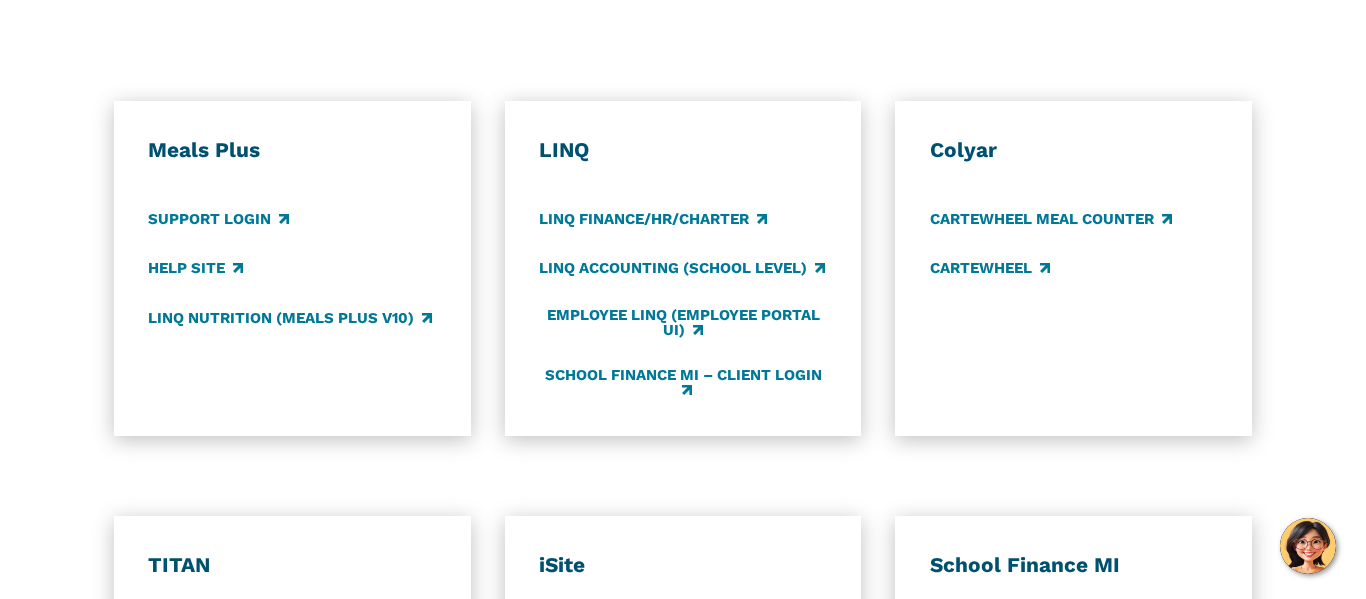 click on "School Finance MI – Client Login" at bounding box center [683, 383] 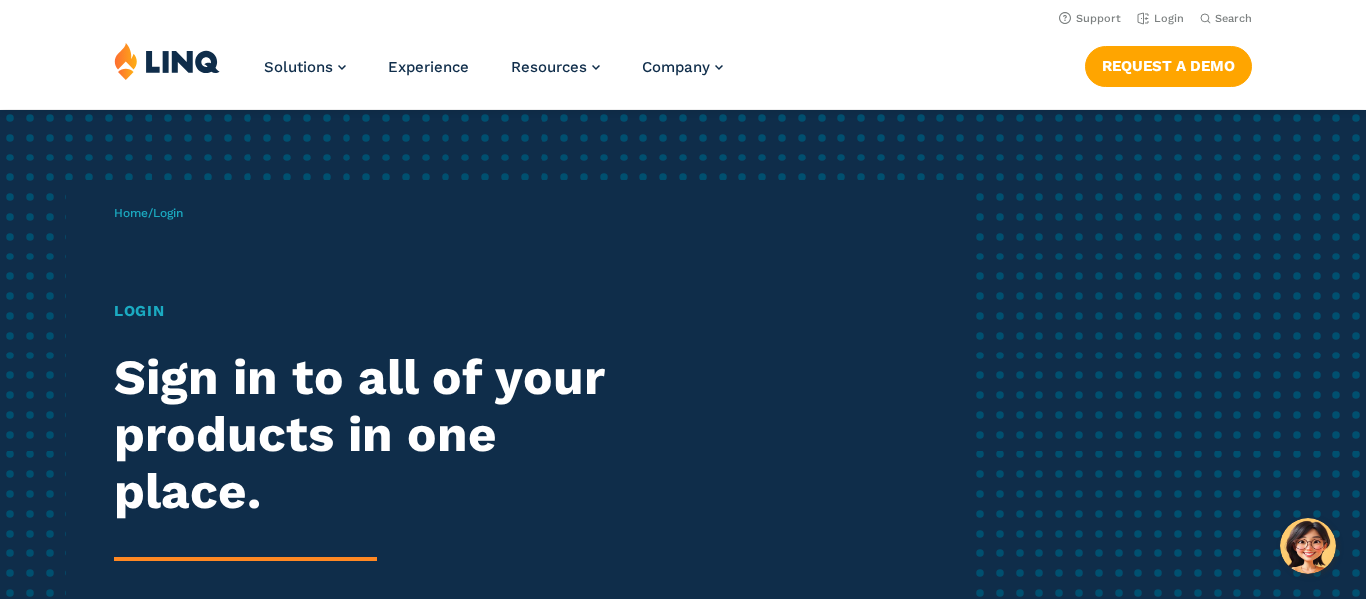 scroll, scrollTop: 1147, scrollLeft: 0, axis: vertical 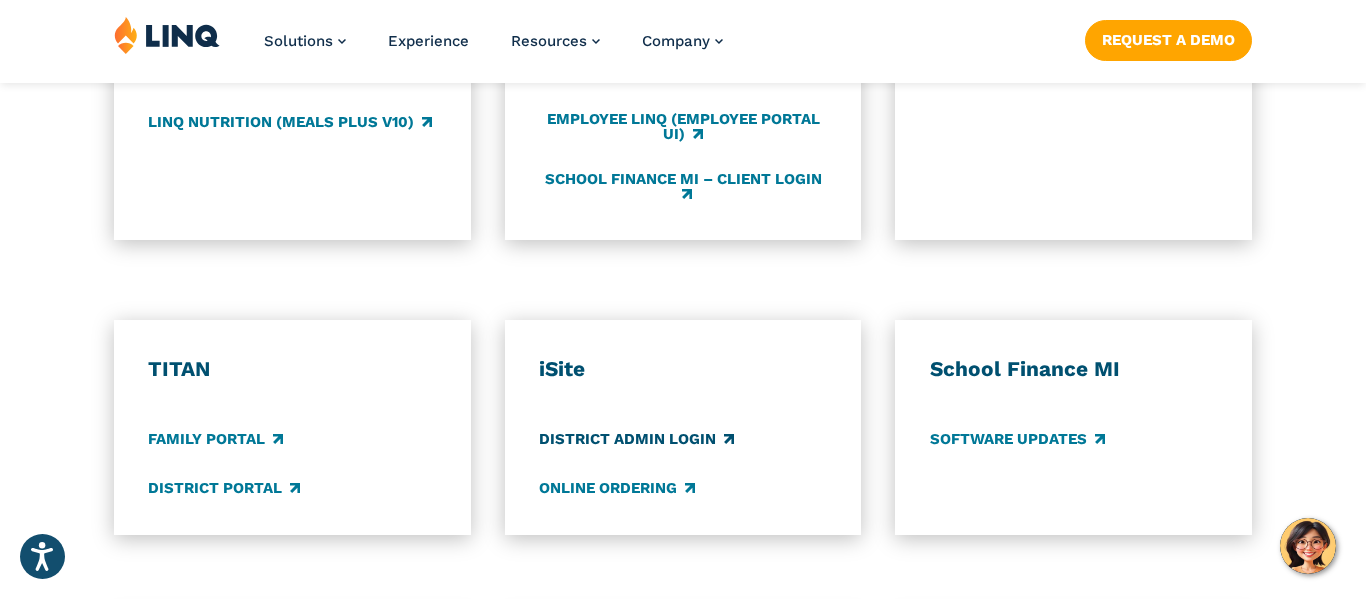 click on "District Admin Login" at bounding box center [636, 439] 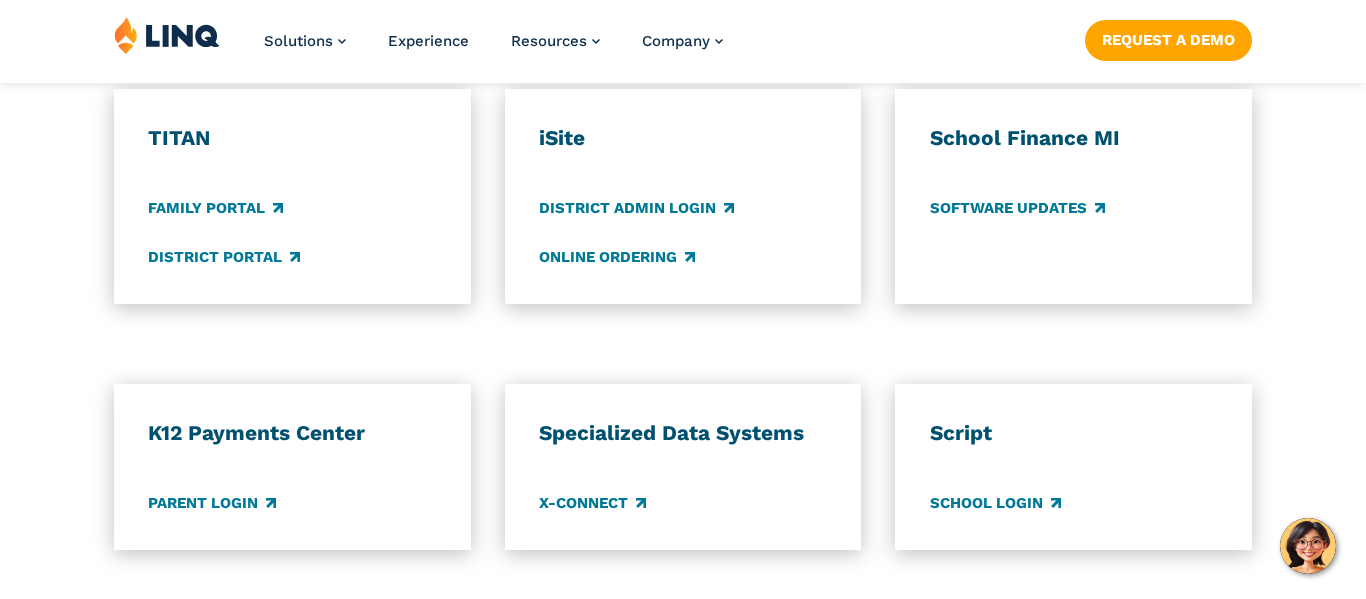 scroll, scrollTop: 1594, scrollLeft: 0, axis: vertical 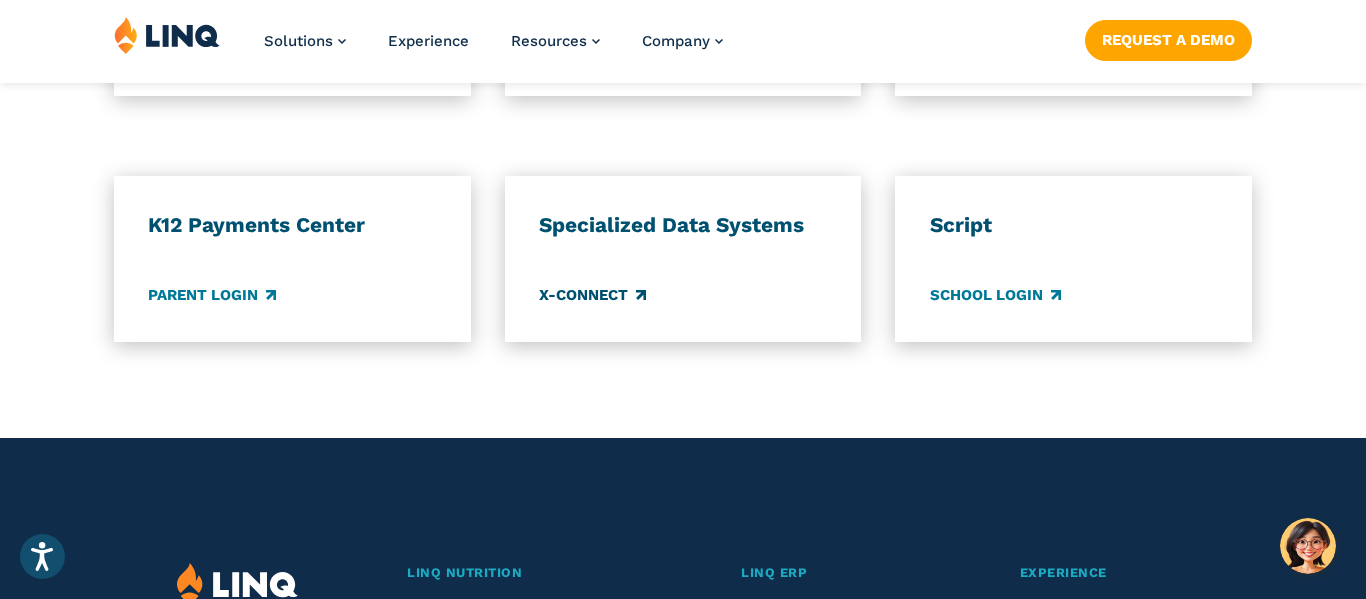 click on "X-Connect" at bounding box center (592, 295) 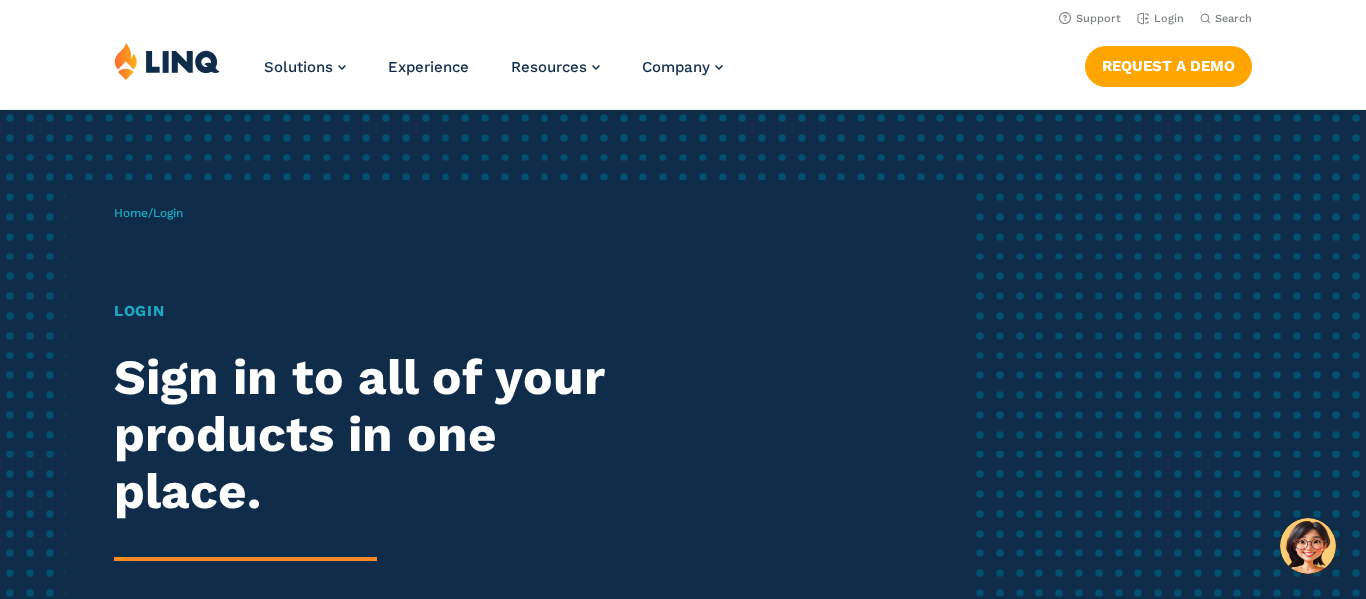scroll, scrollTop: 1782, scrollLeft: 0, axis: vertical 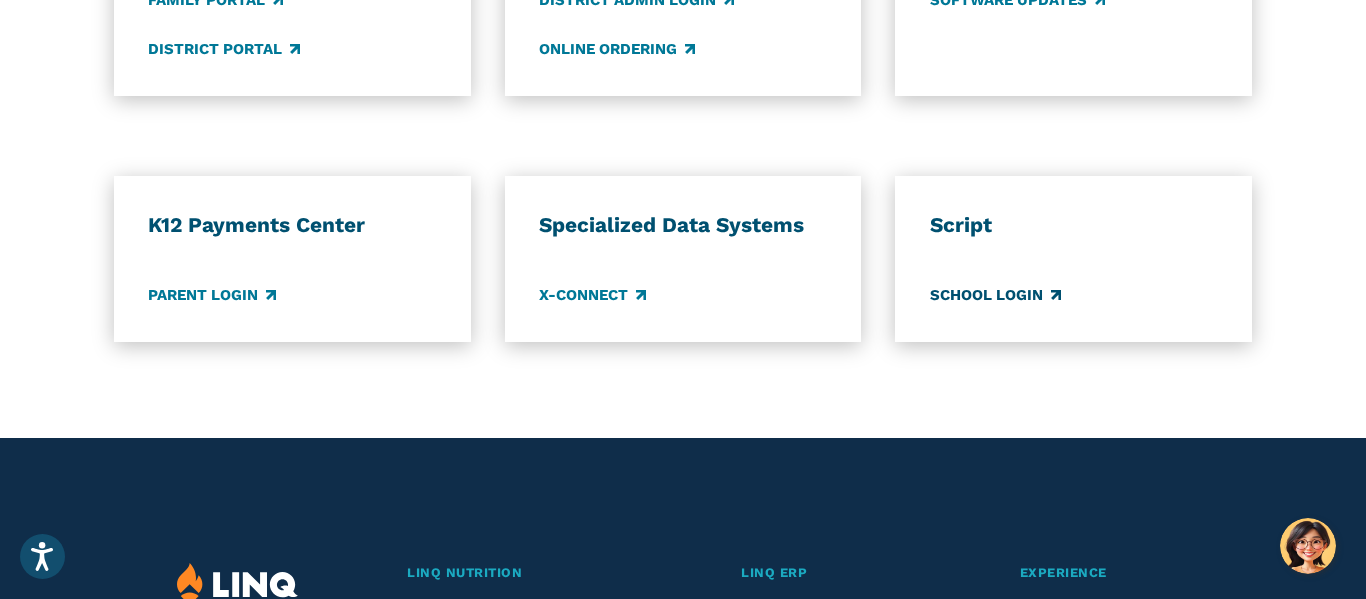 click on "School Login" at bounding box center (995, 295) 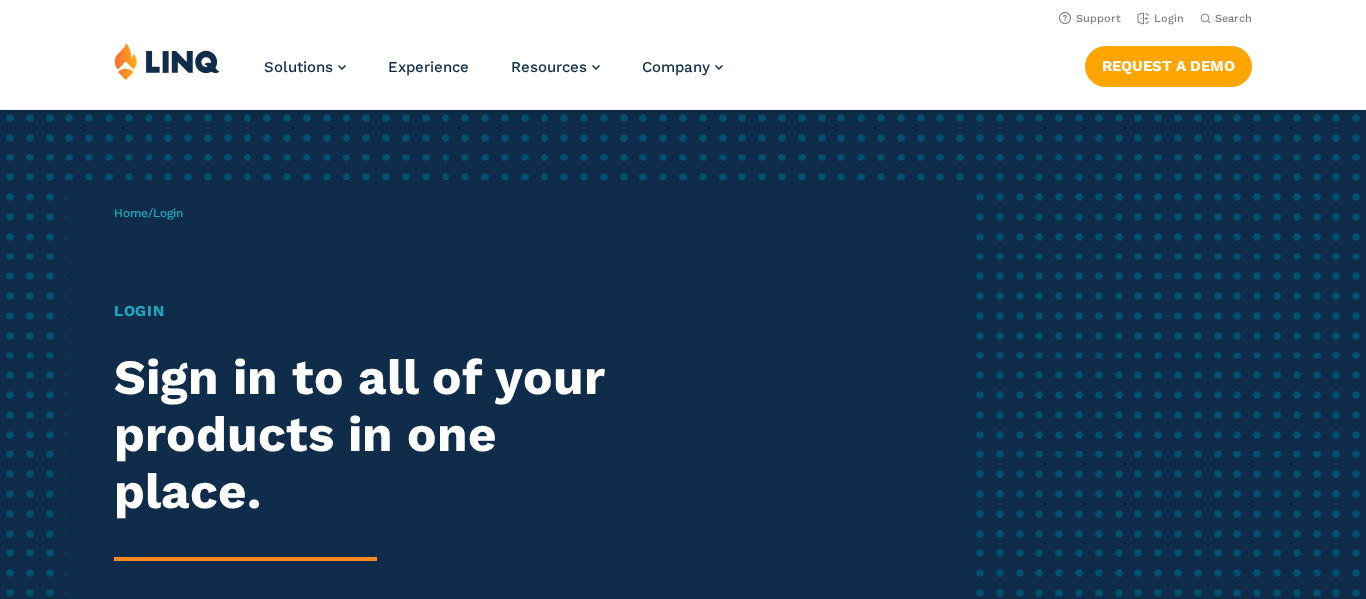 scroll, scrollTop: 1782, scrollLeft: 0, axis: vertical 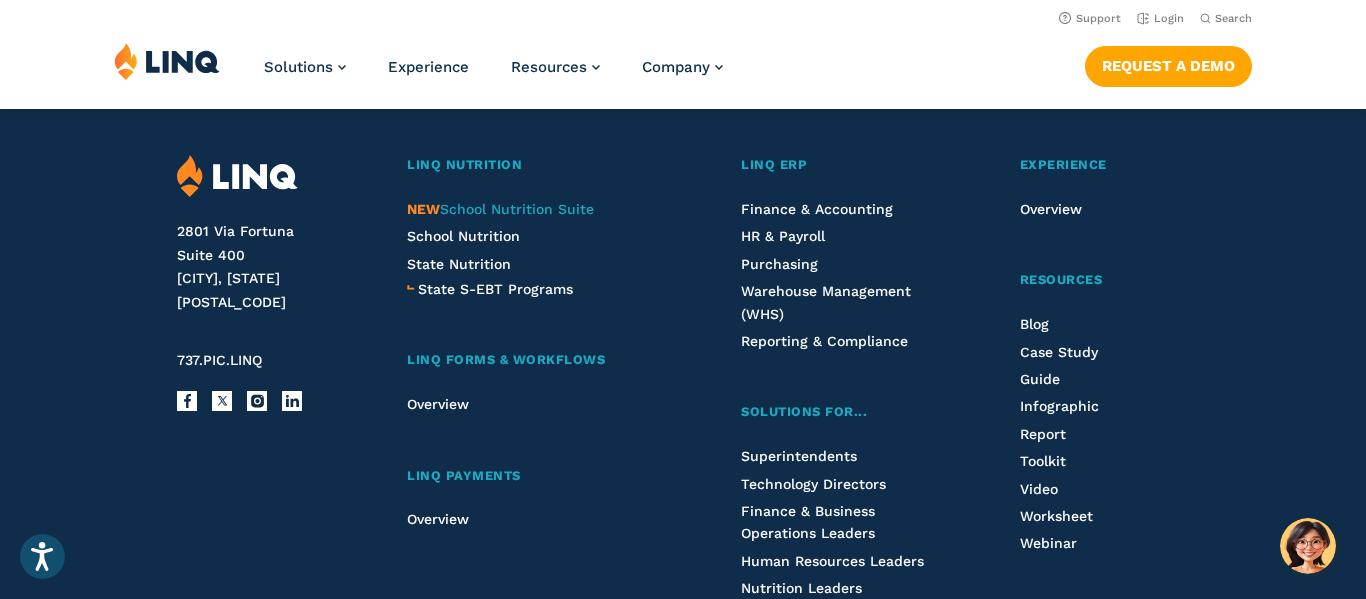 click on "NEW  School Nutrition Suite" at bounding box center [500, 209] 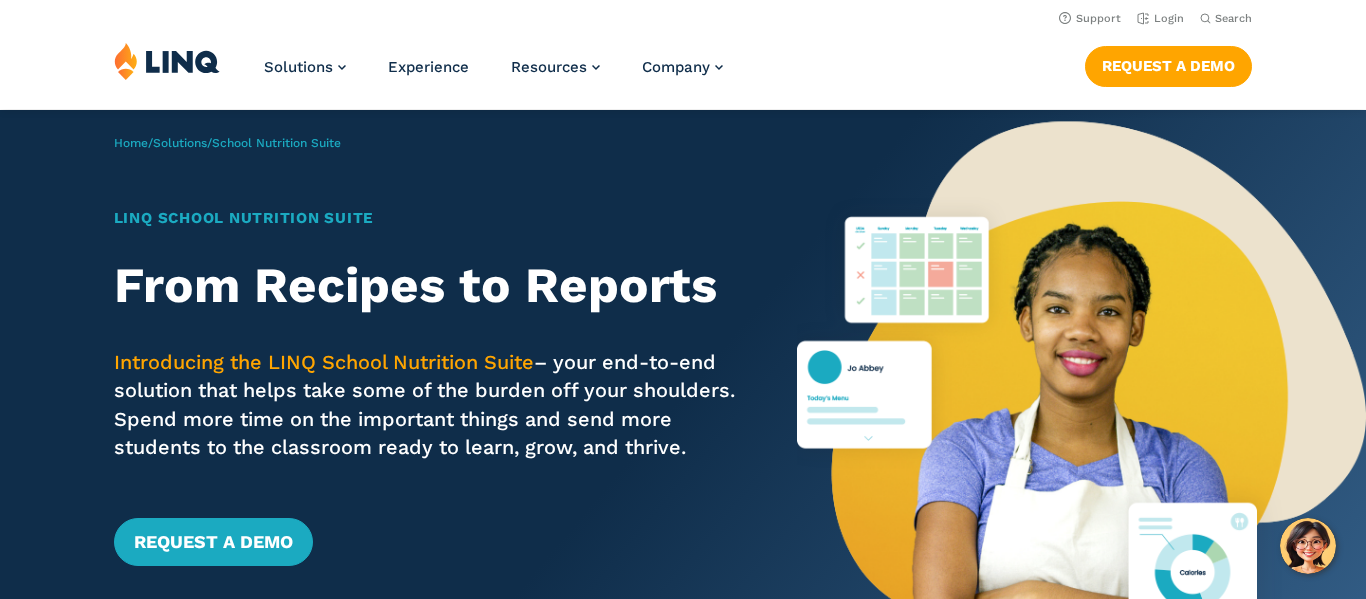 scroll, scrollTop: 0, scrollLeft: 0, axis: both 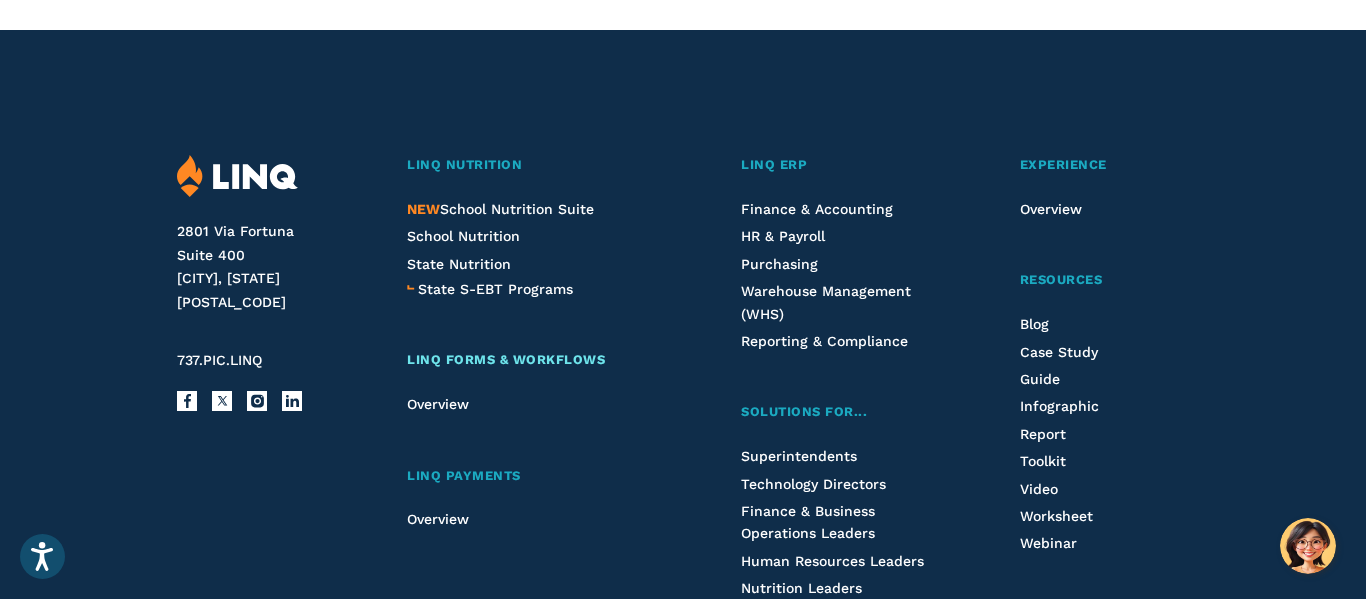 click on "LINQ Forms & Workflows" at bounding box center (506, 359) 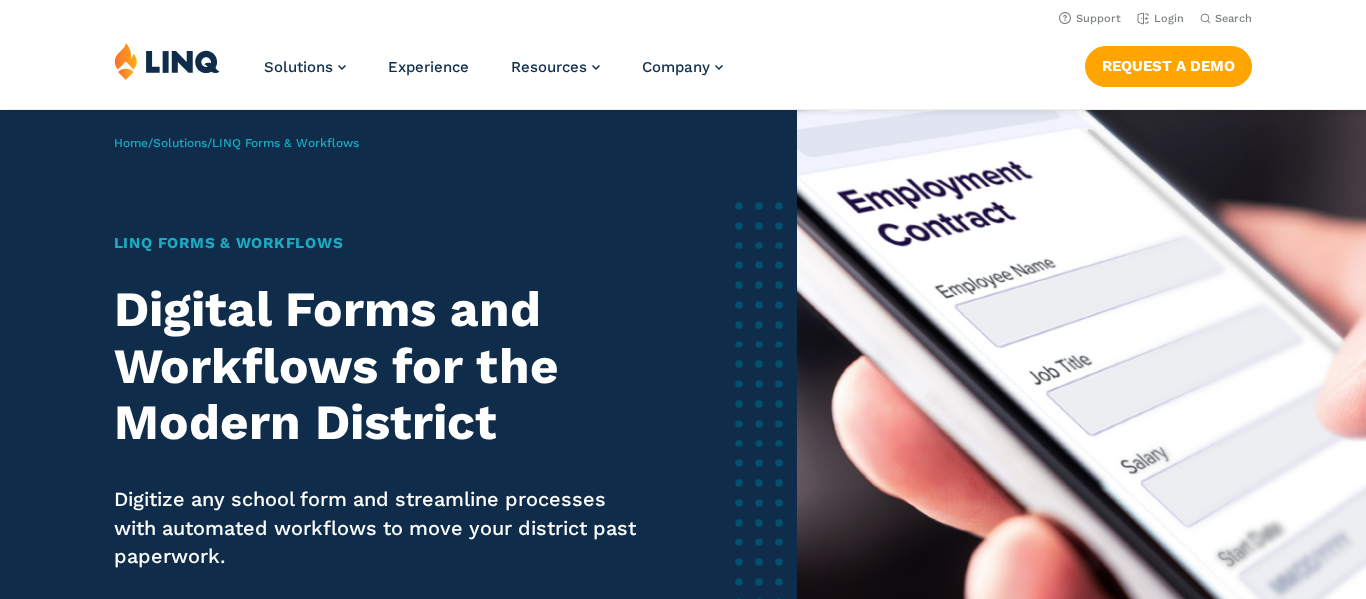 scroll, scrollTop: 0, scrollLeft: 0, axis: both 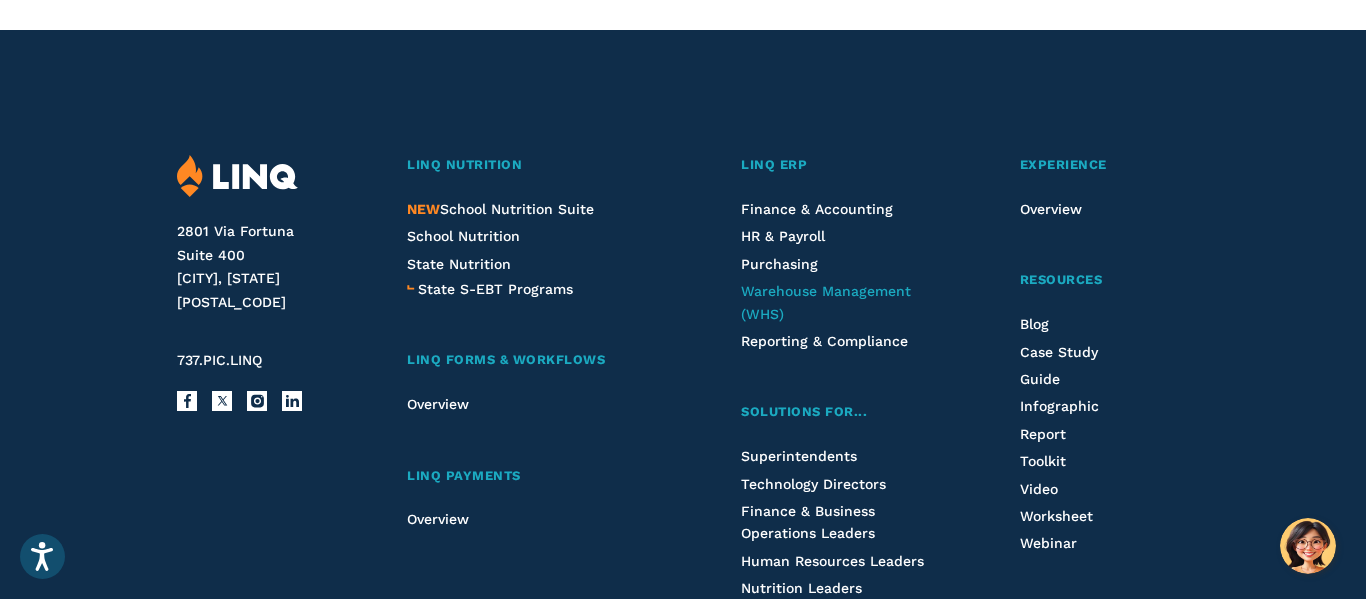 click on "Warehouse Management (WHS)" at bounding box center (826, 302) 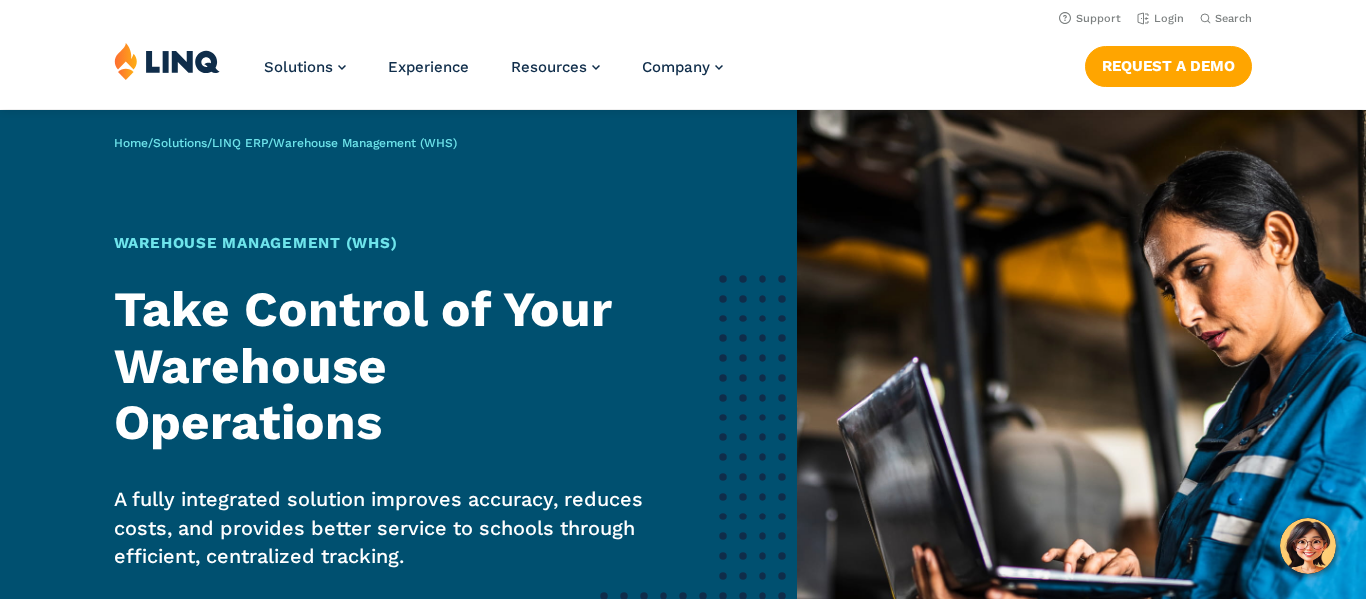 scroll, scrollTop: 0, scrollLeft: 0, axis: both 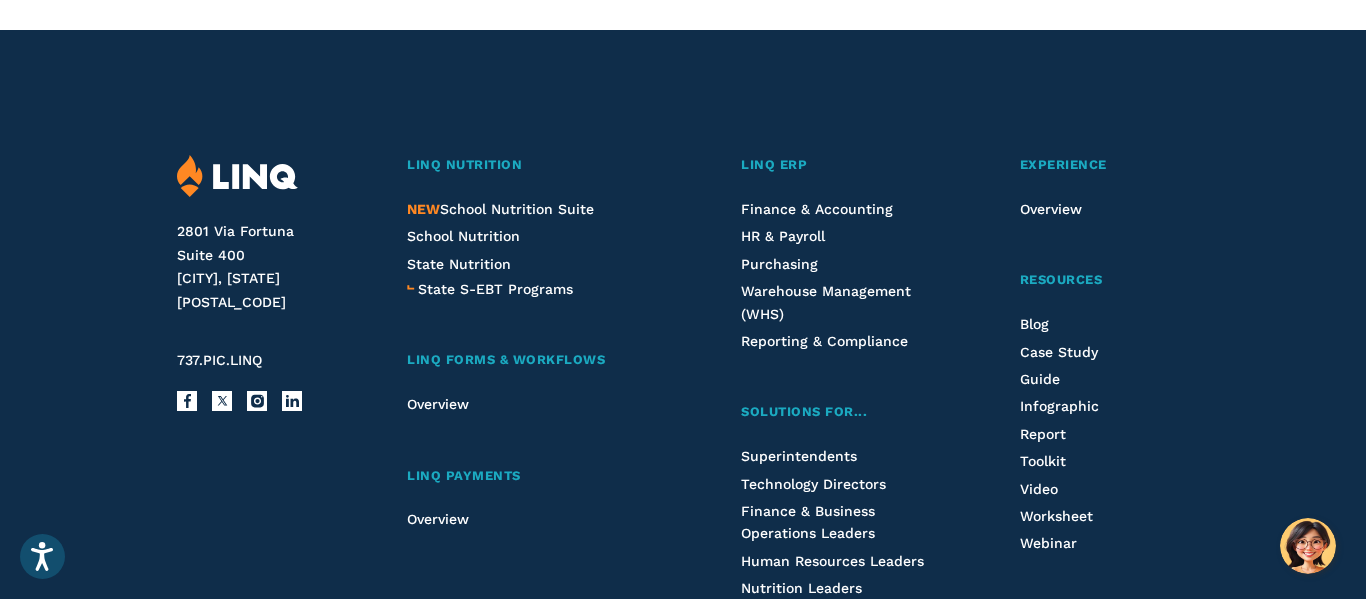 click on "2801 Via Fortuna
Suite 400
Austin, TX 78746
737.PIC.LINQ
Facebook
X
Instagram
LinkedIn
Email
LINQ Nutrition NEW  School Nutrition Suite
School Nutrition
State Nutrition
State S-EBT Programs
LINQ Forms & Workflows Overview
LINQ Payments Overview
LINQ ERP Finance & Accounting
HR & Payroll
Purchasing
Warehouse Management (WHS)
Reporting & Compliance
Solutions For... Superintendents
Technology Directors
Finance & Business Operations Leaders
Human Resources Leaders
Nutrition Leaders
State Education Agencies
Experience Overview
Resources Blog
Case Study
Guide
Infographic
Report
Toolkit
Video
Worksheet
Webinar
Company Why LINQ?
Careers
Events
News
Contact
Legal
Privacy Policy" at bounding box center [683, 481] 